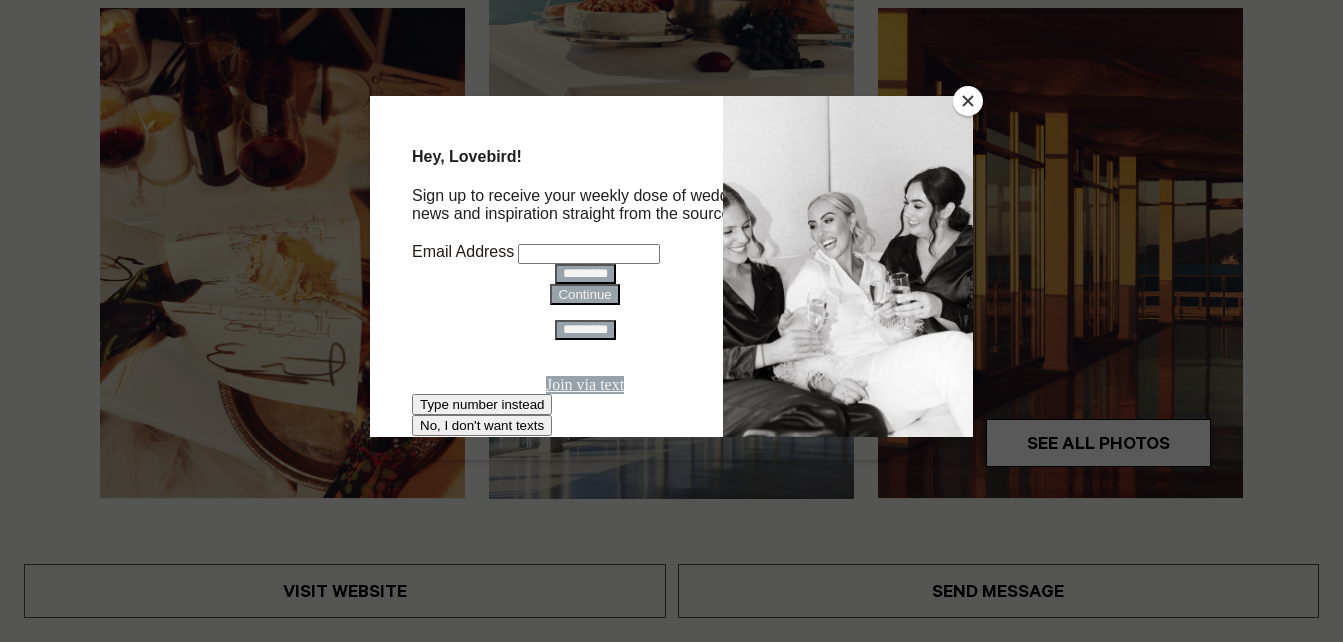 scroll, scrollTop: 742, scrollLeft: 0, axis: vertical 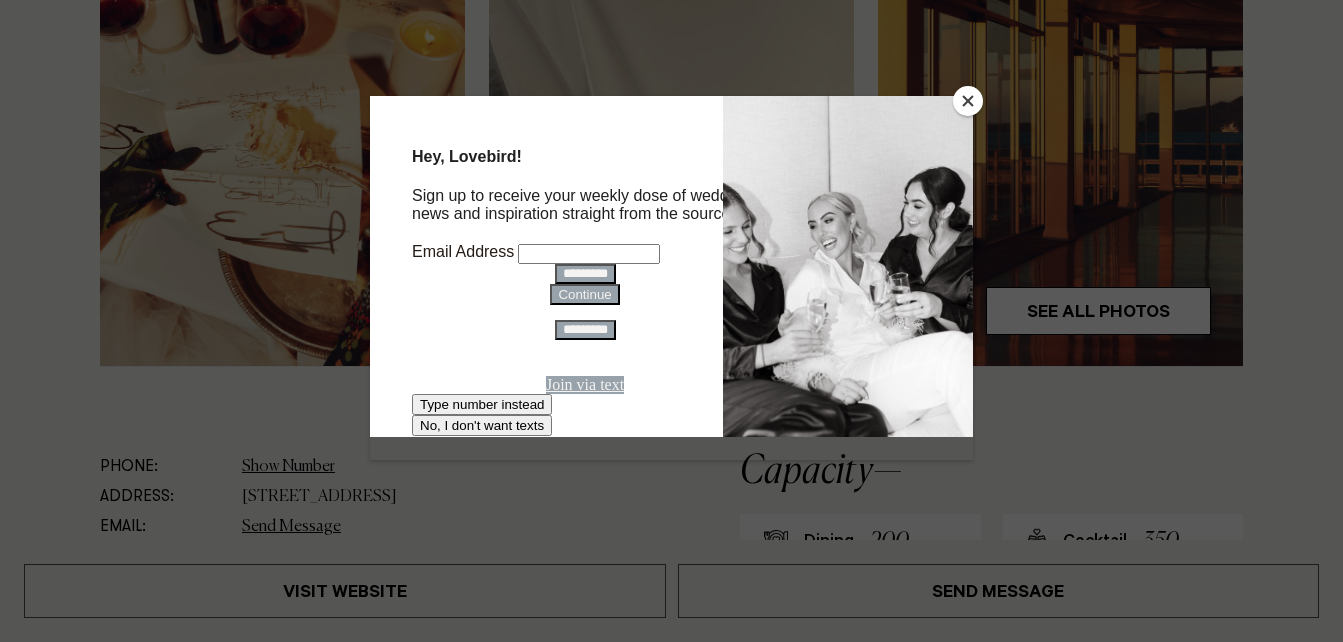 click at bounding box center (848, 277) 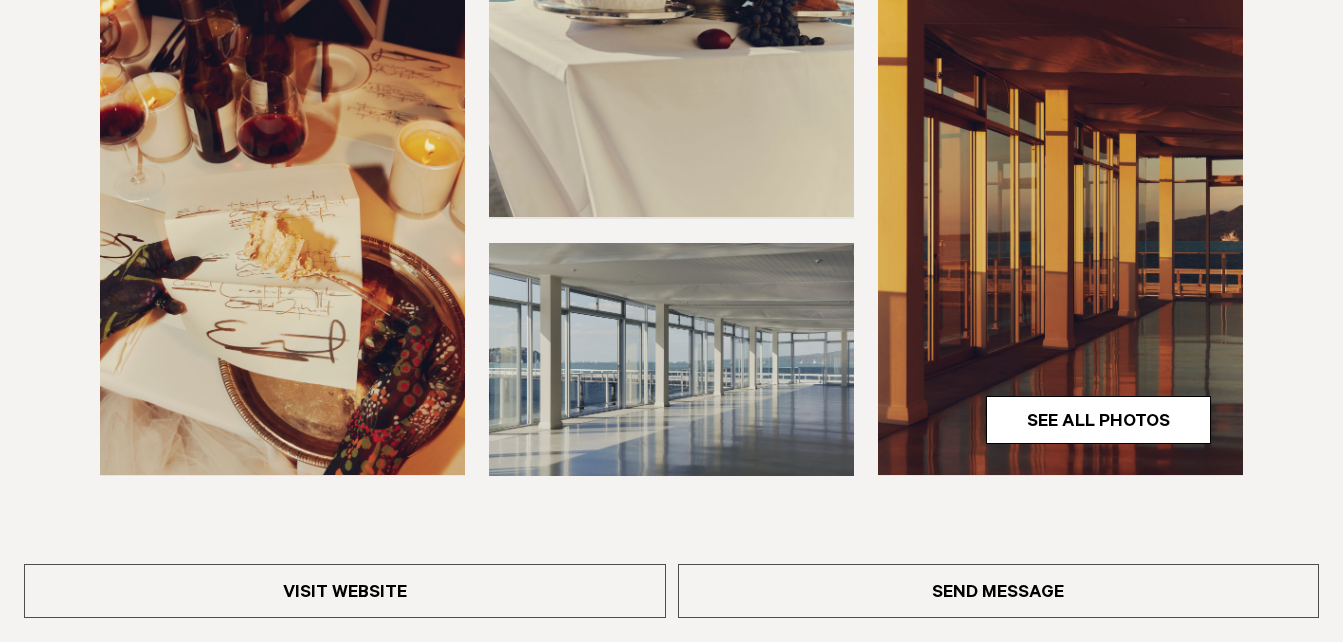 scroll, scrollTop: 636, scrollLeft: 0, axis: vertical 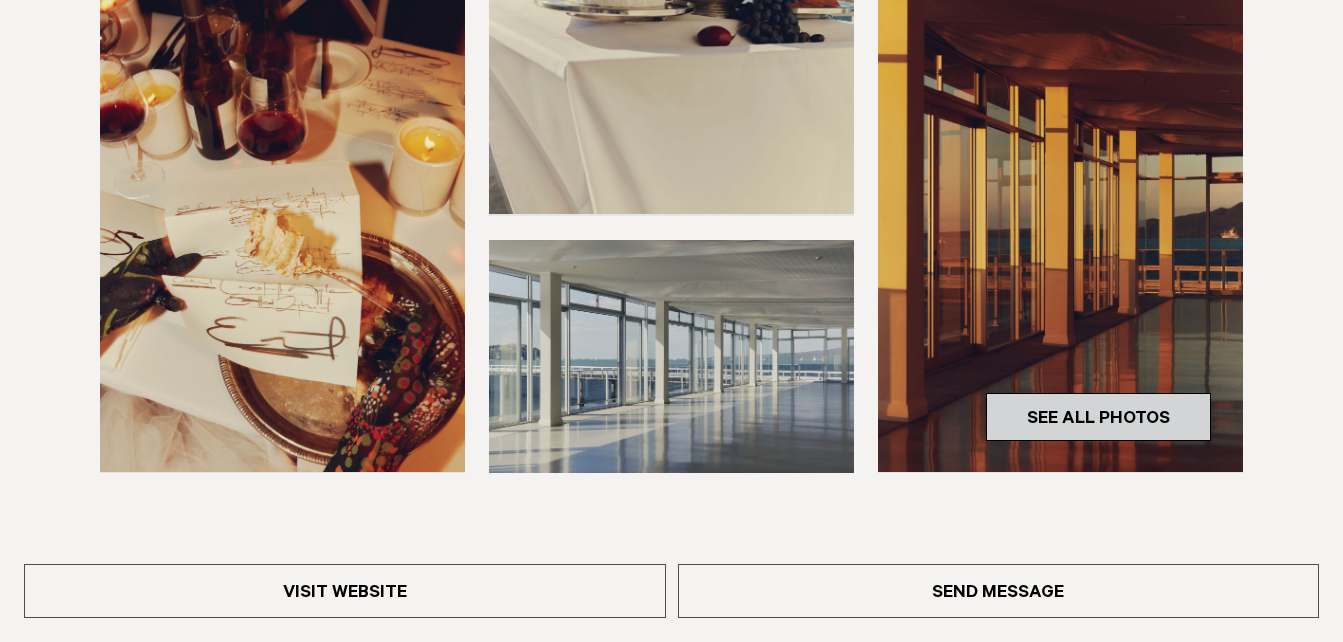 click on "See All Photos" at bounding box center [1098, 417] 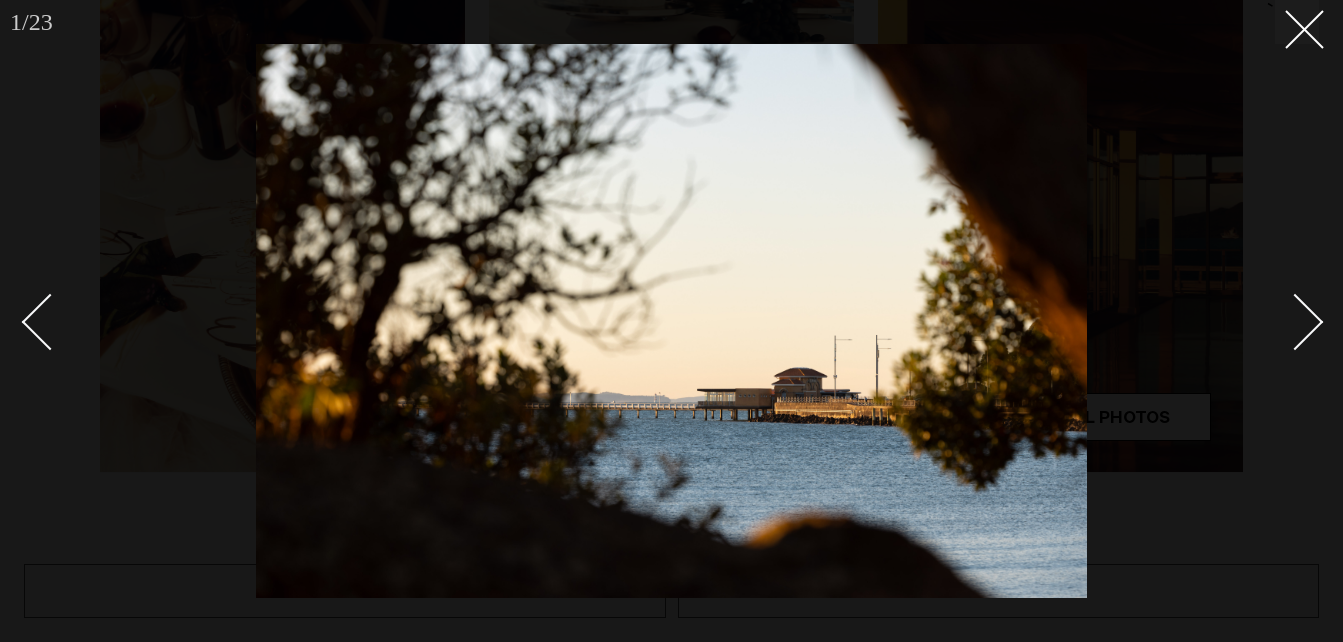 click at bounding box center [1295, 322] 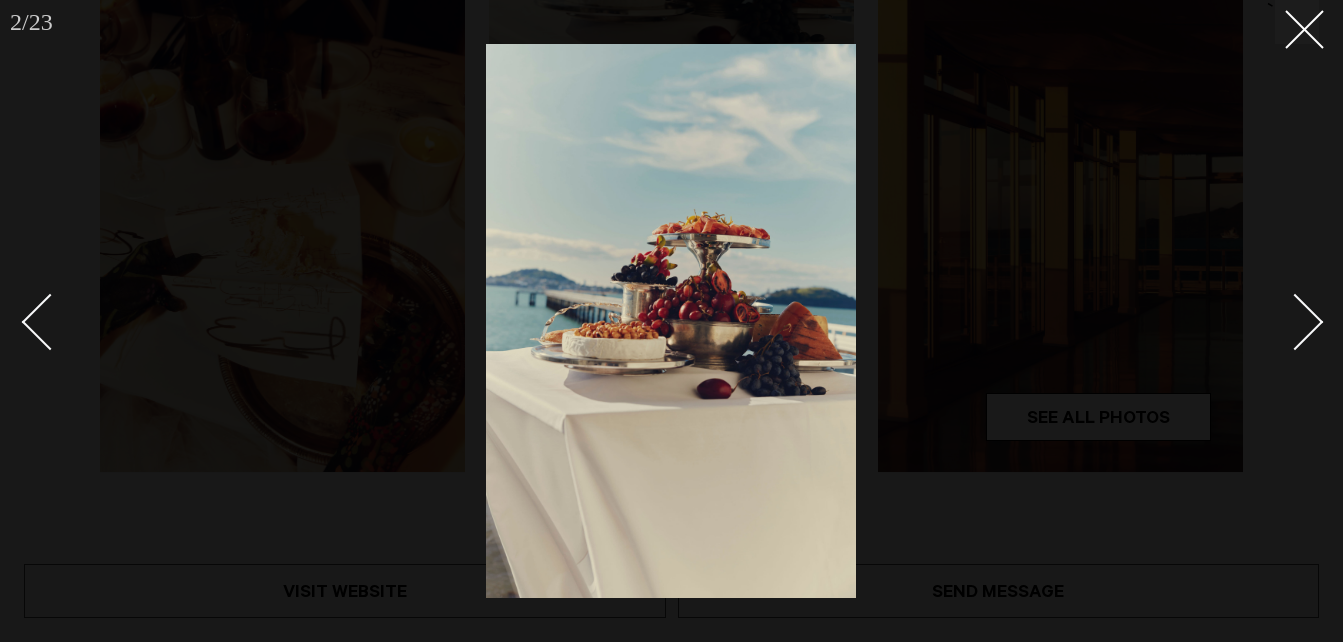 click at bounding box center [1295, 322] 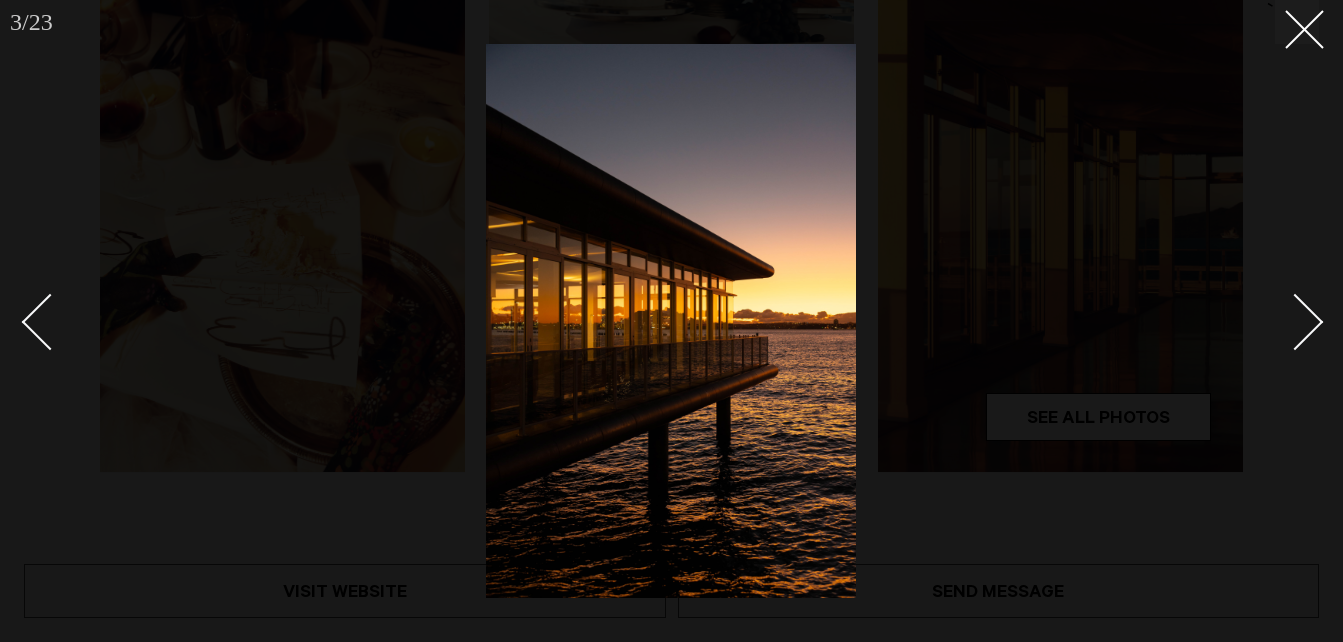 click at bounding box center (1295, 322) 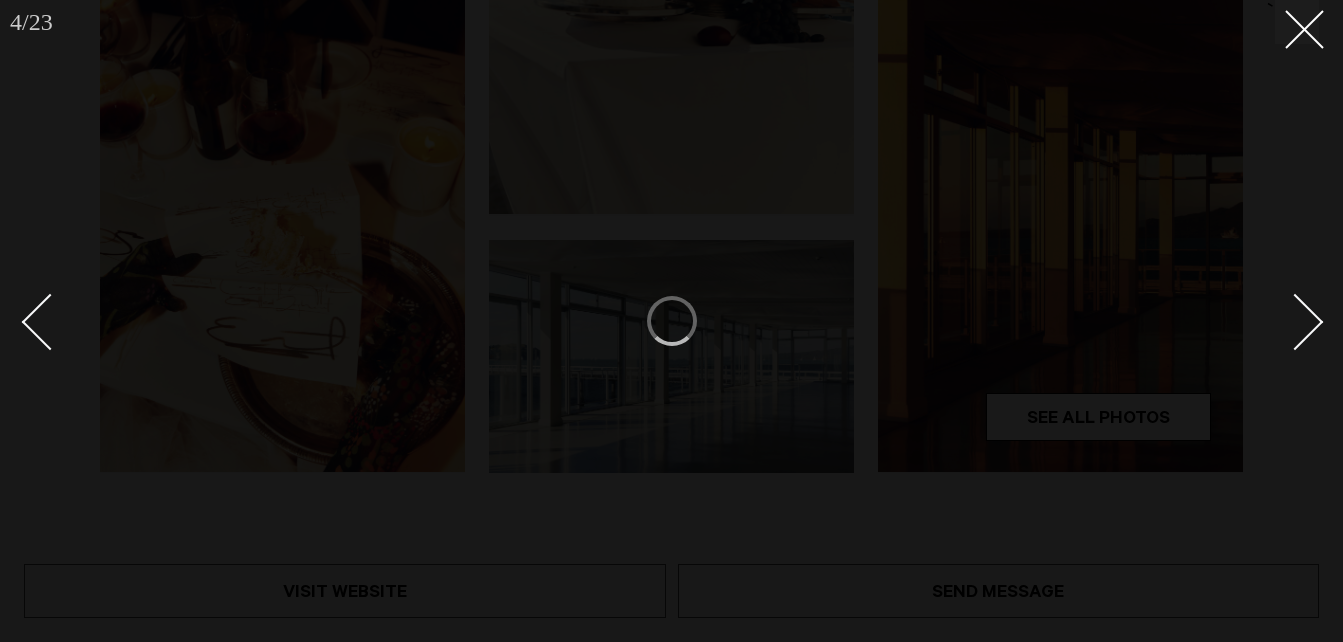 click at bounding box center (1295, 322) 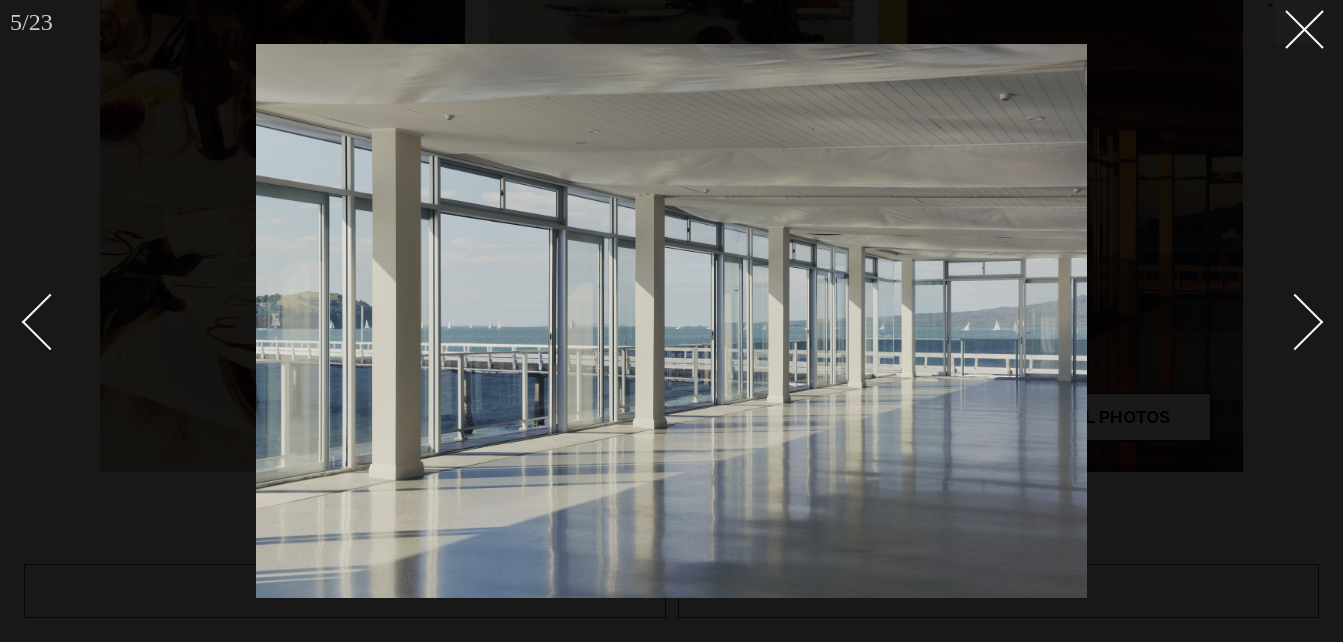 click at bounding box center (1295, 322) 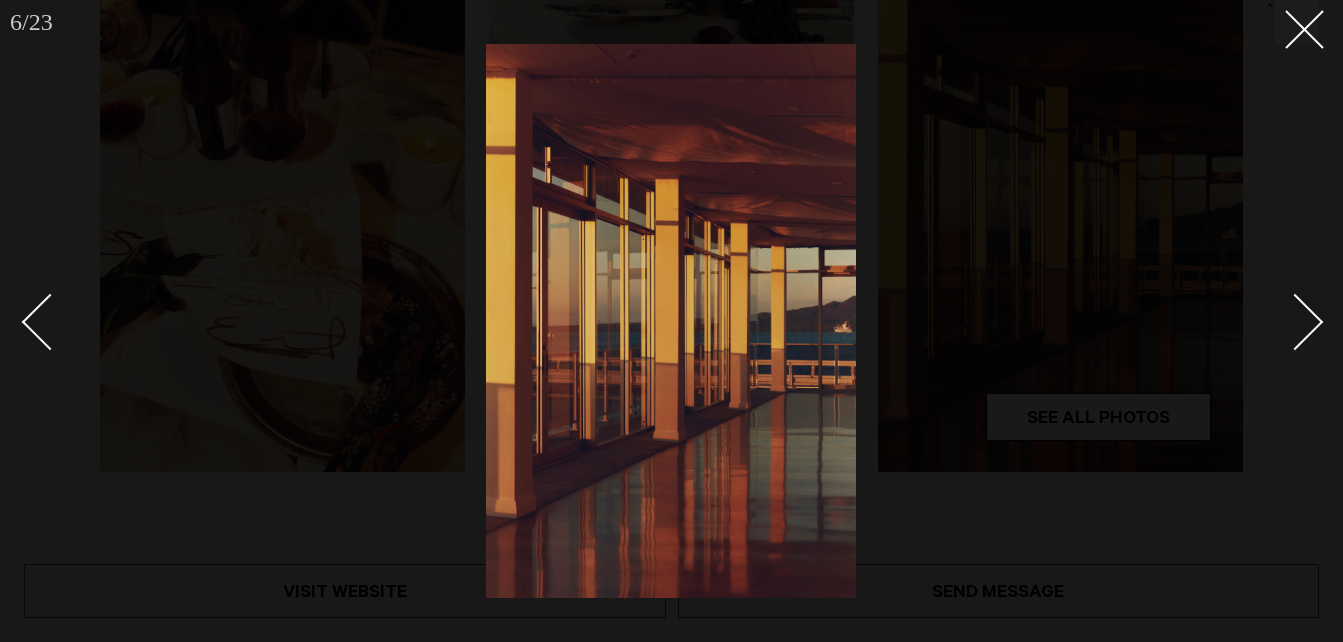 click at bounding box center [1295, 322] 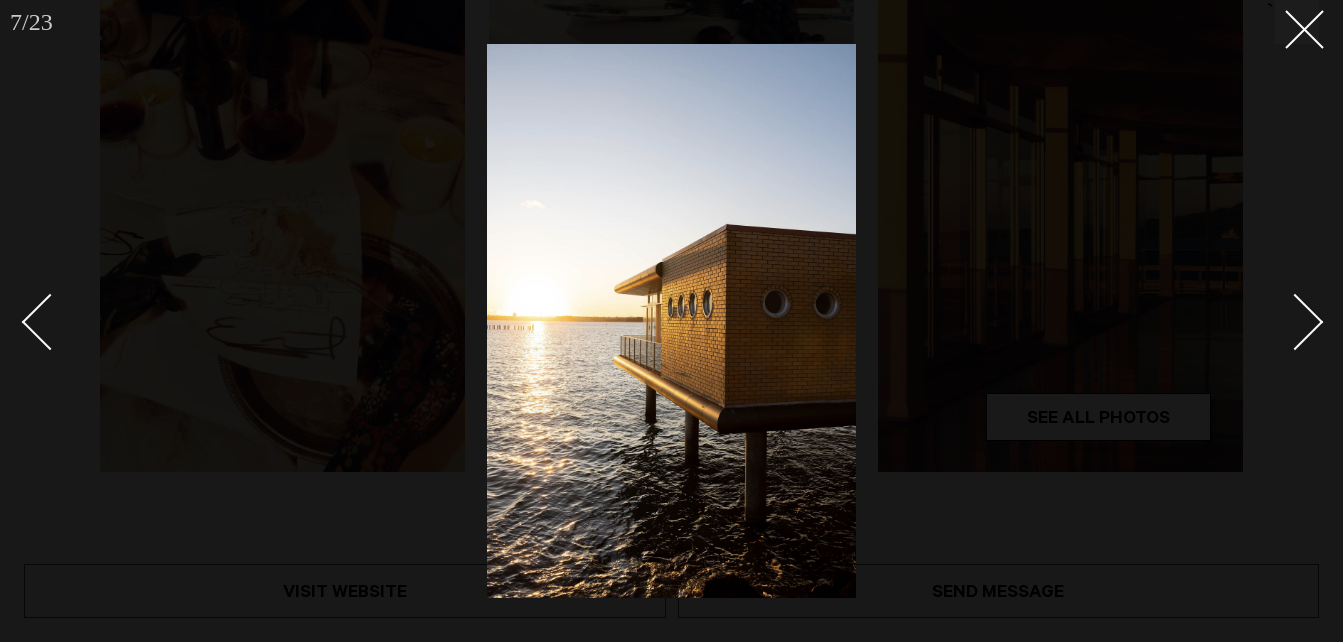 click at bounding box center [1284, 321] 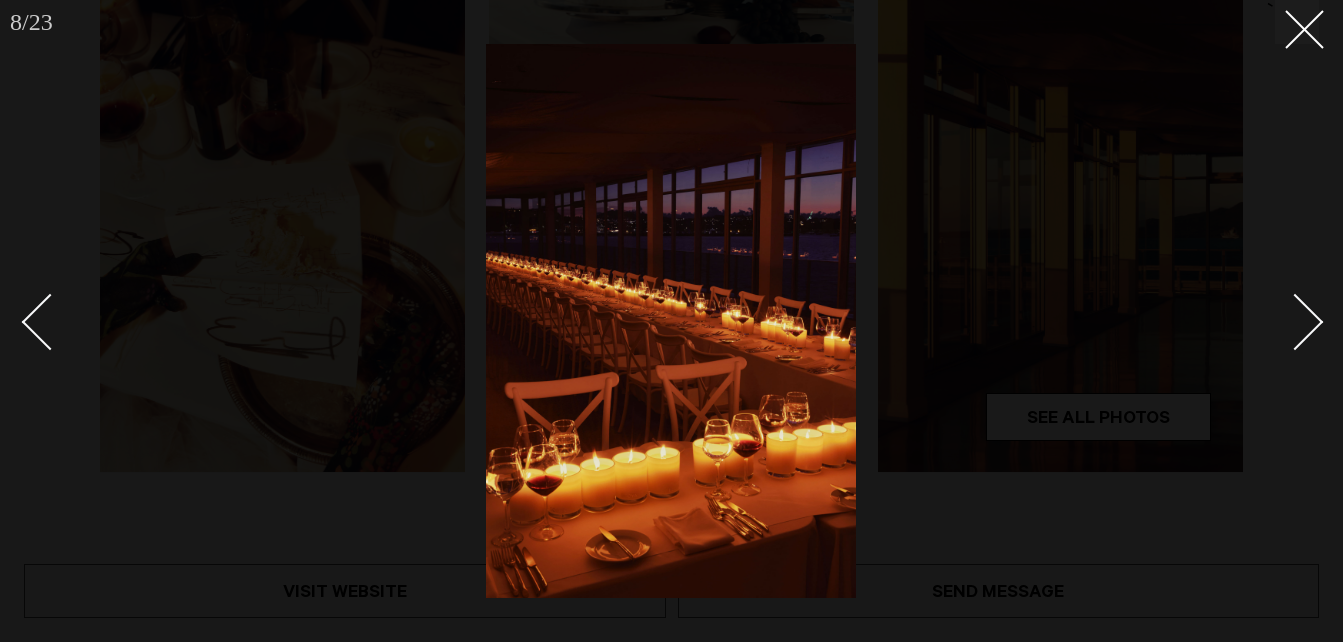 click at bounding box center (1295, 322) 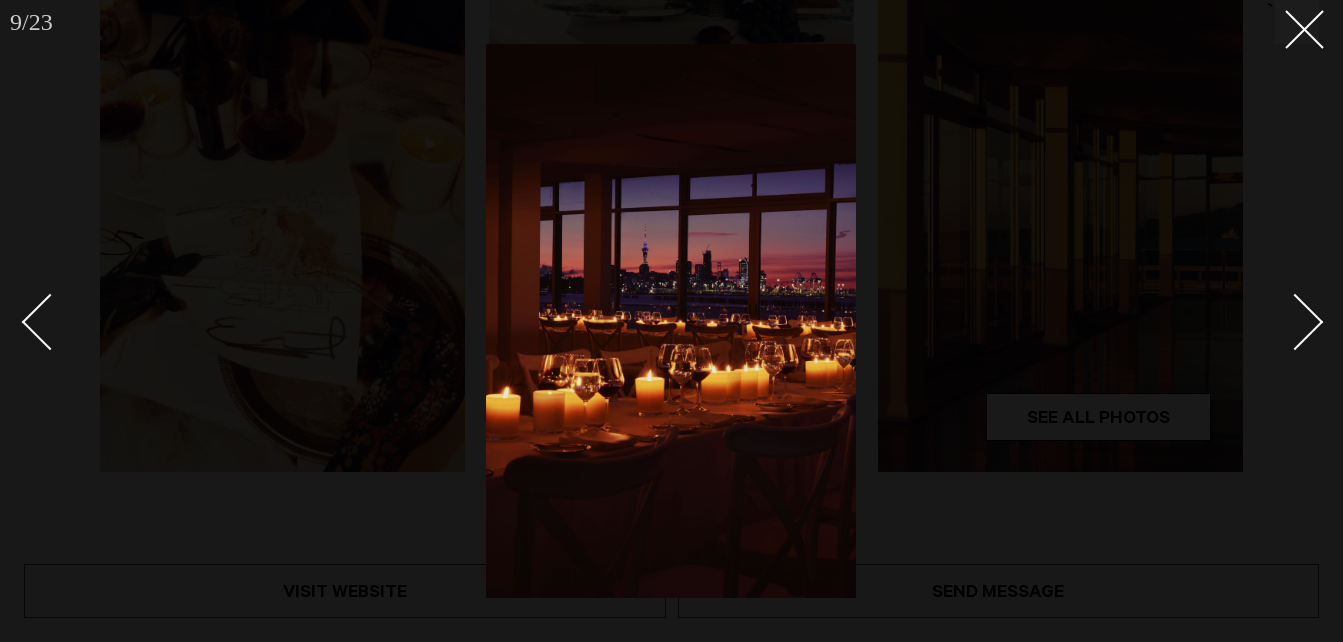 click at bounding box center [671, 321] 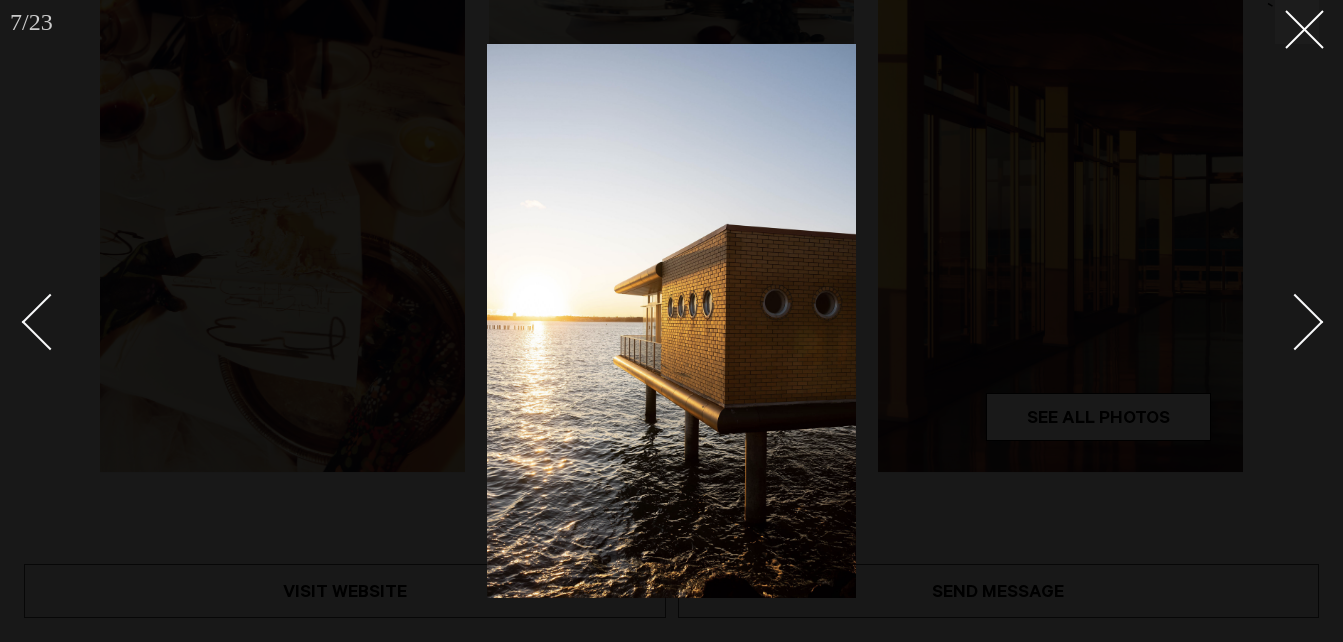 click at bounding box center (1295, 322) 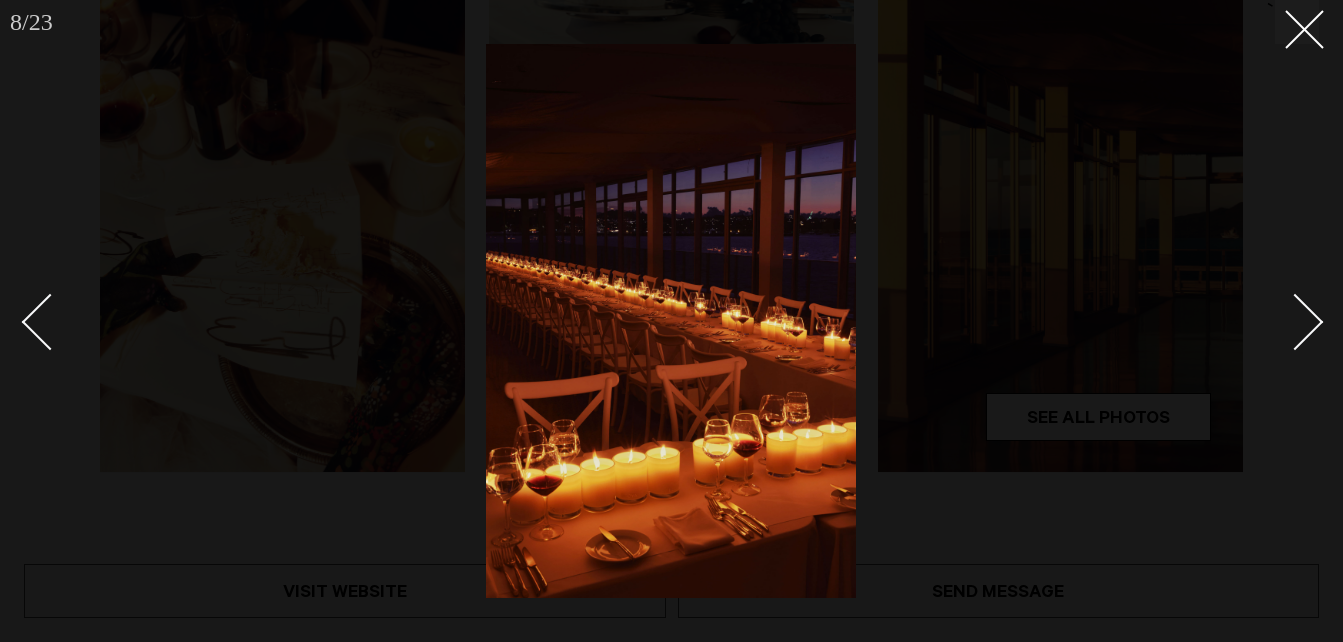 click at bounding box center [1295, 322] 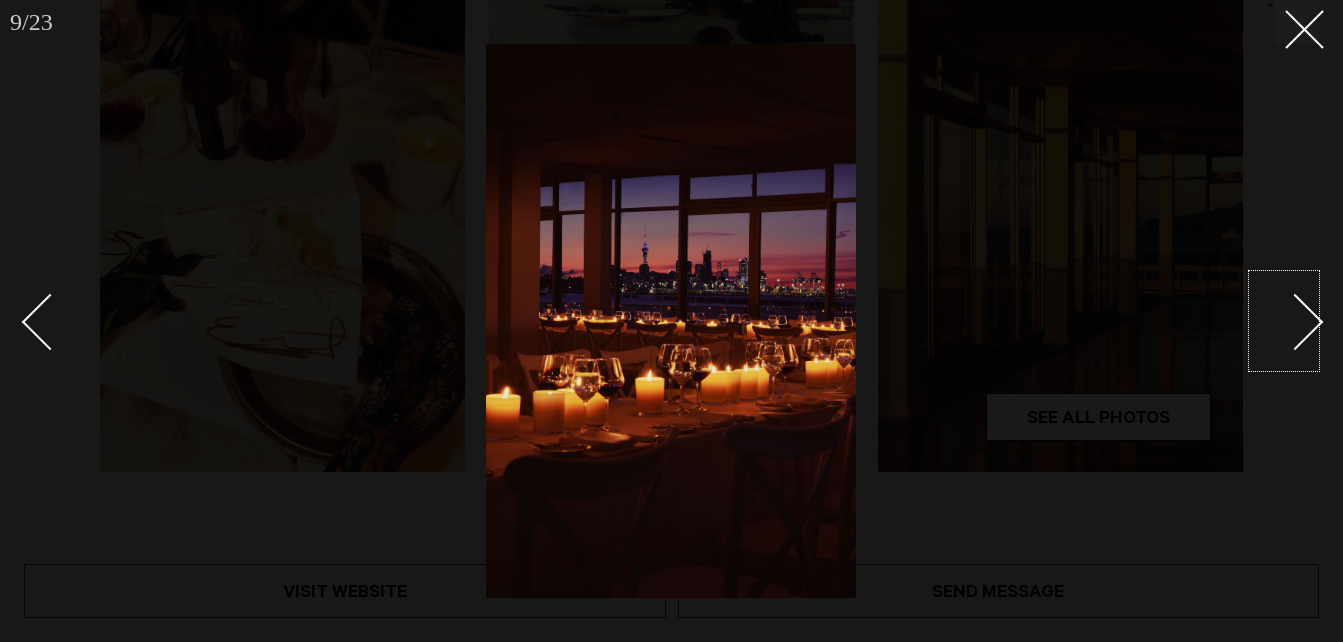 click at bounding box center (671, 321) 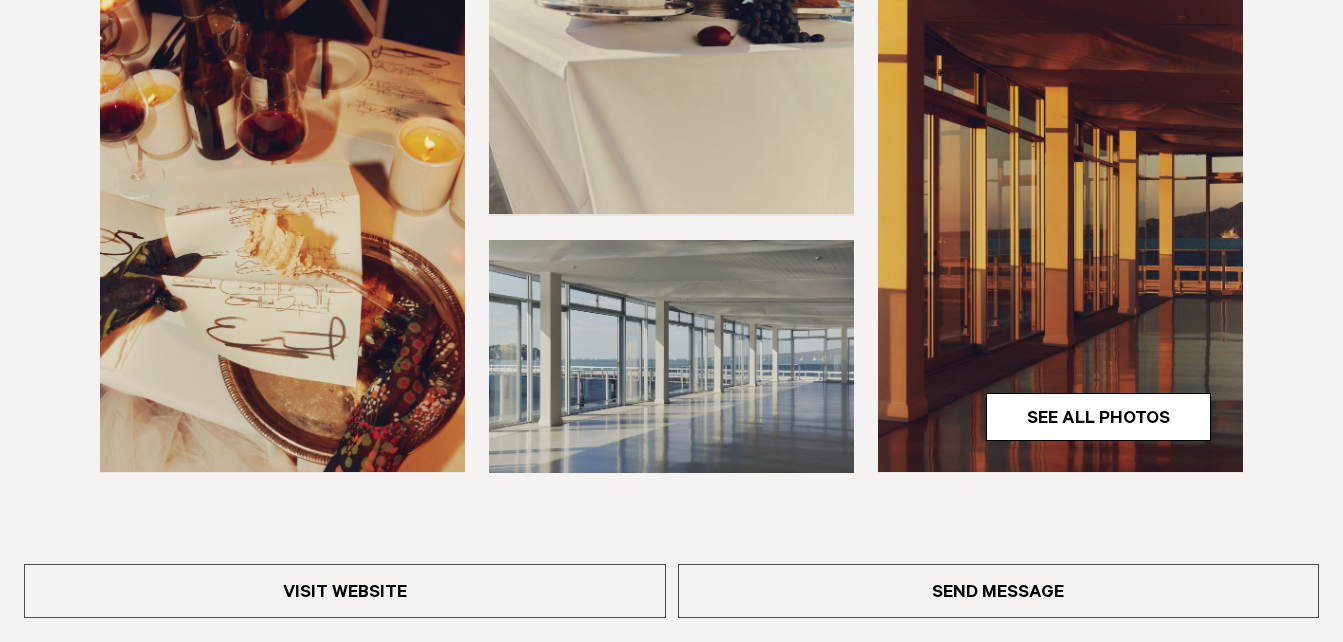click at bounding box center (1060, 227) 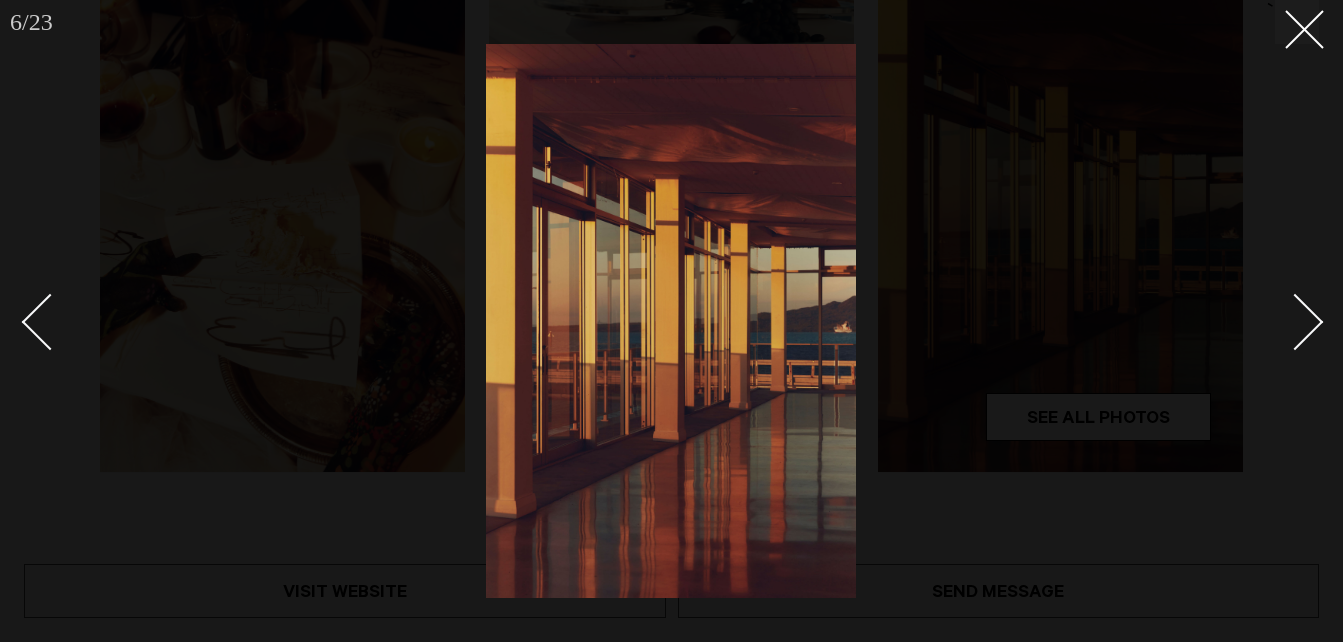 click at bounding box center (1295, 322) 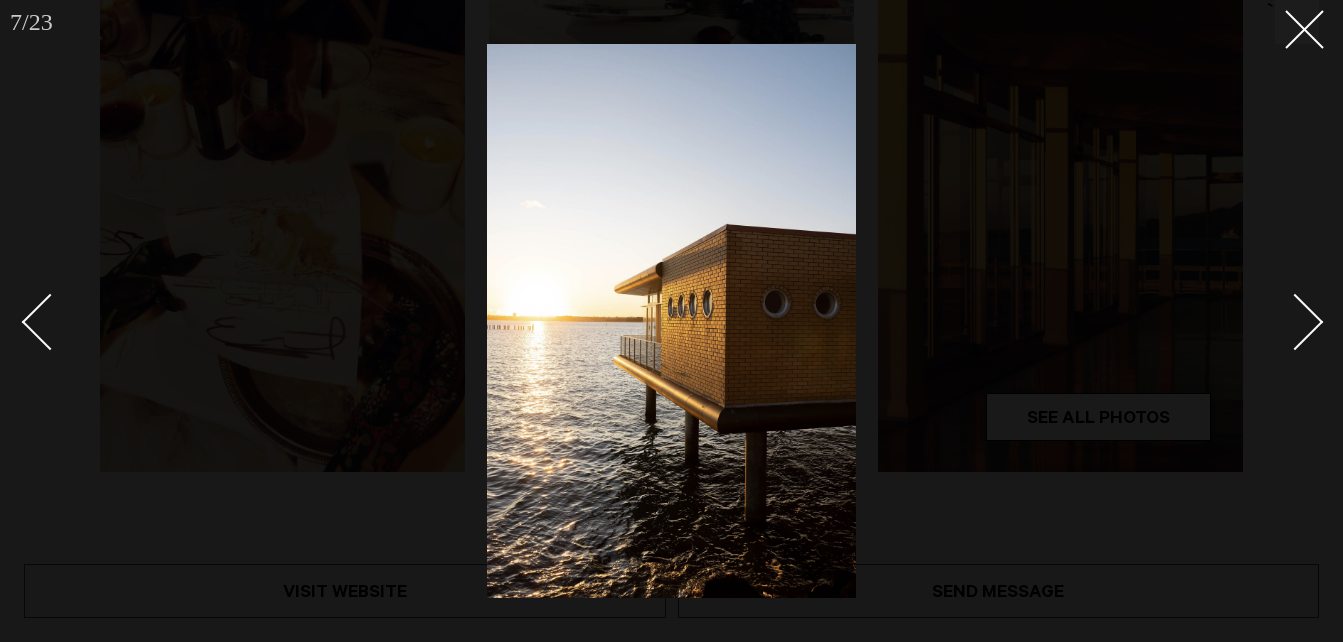 click at bounding box center [1295, 322] 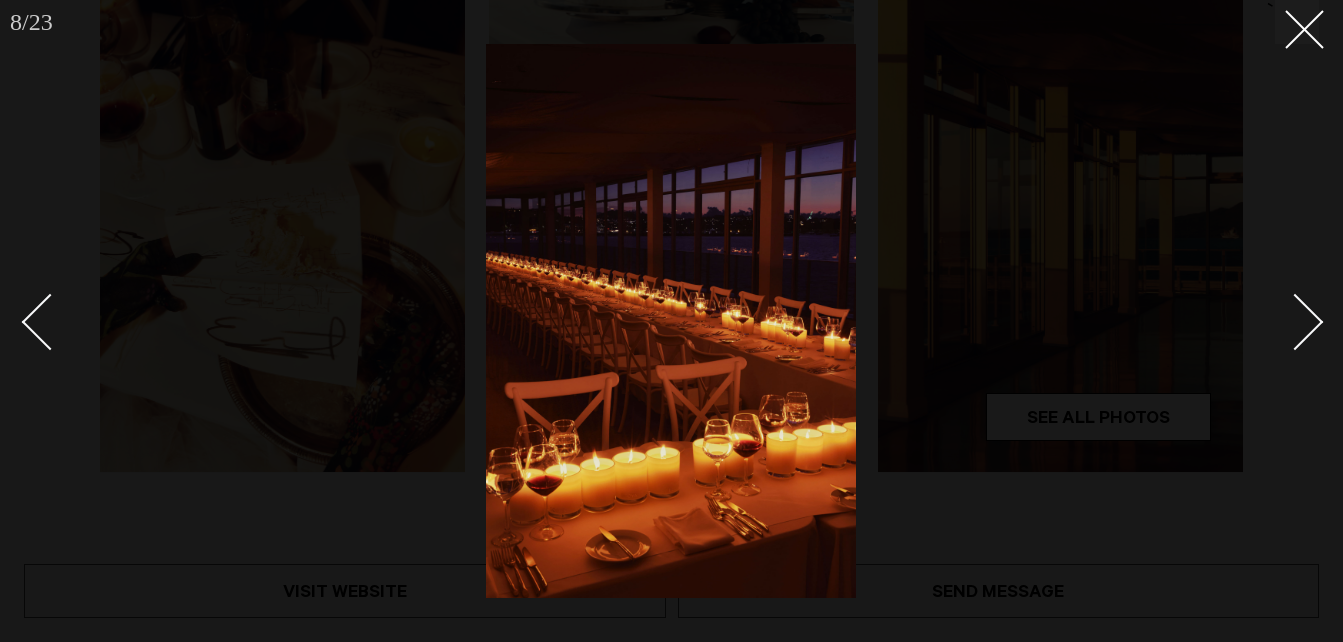 click at bounding box center [1295, 322] 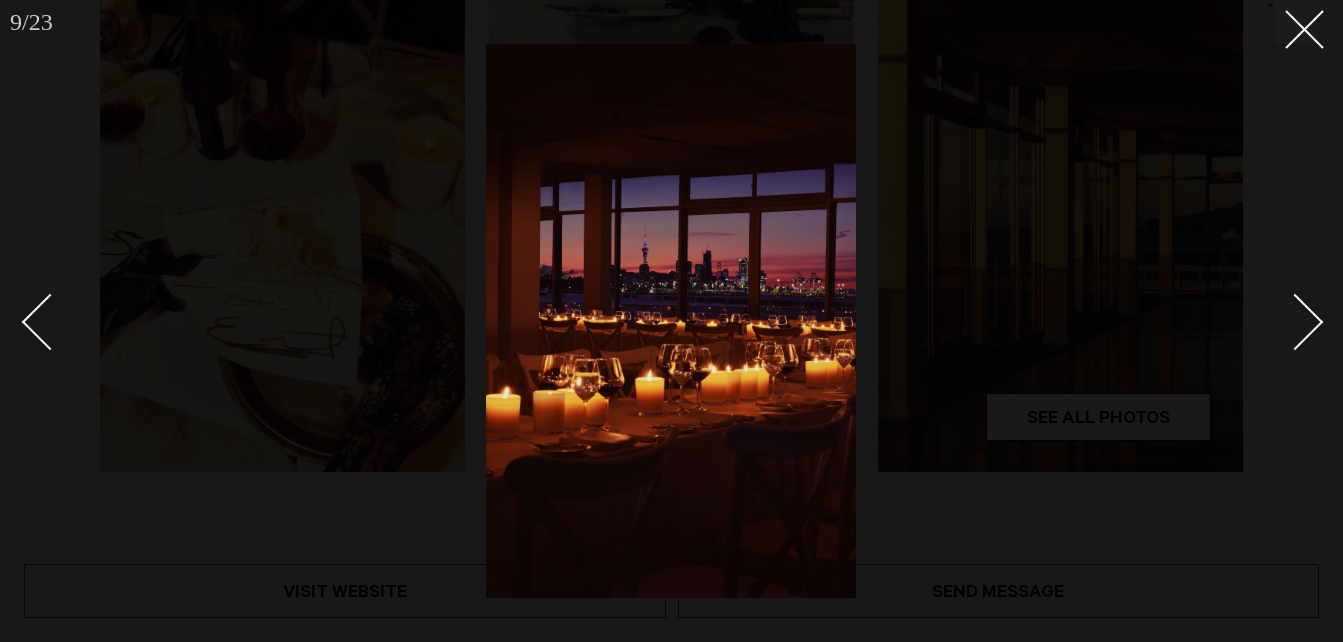 click at bounding box center [1295, 322] 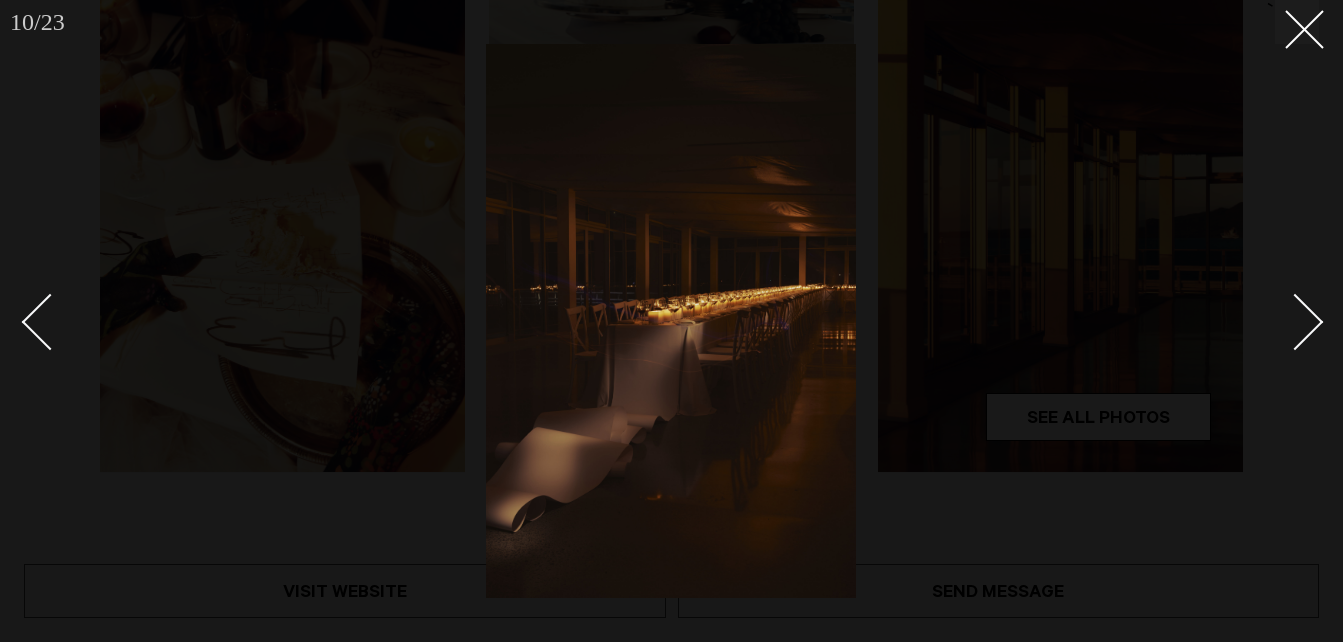 click at bounding box center [1295, 322] 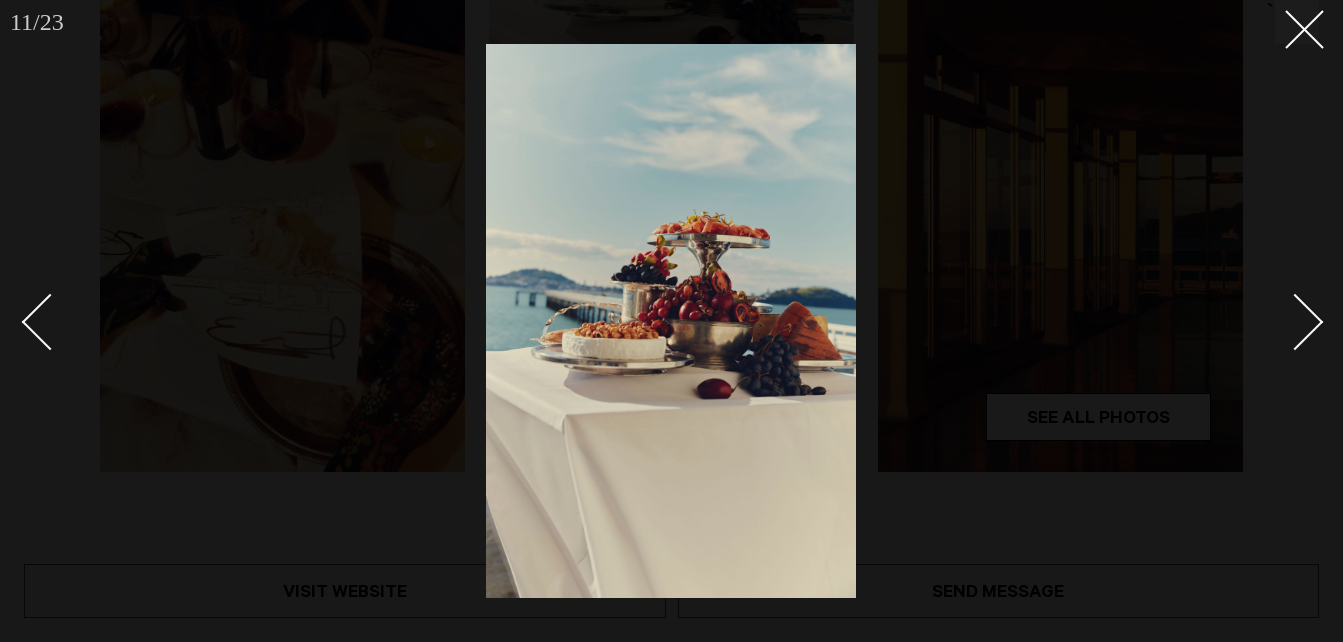 click at bounding box center (1295, 322) 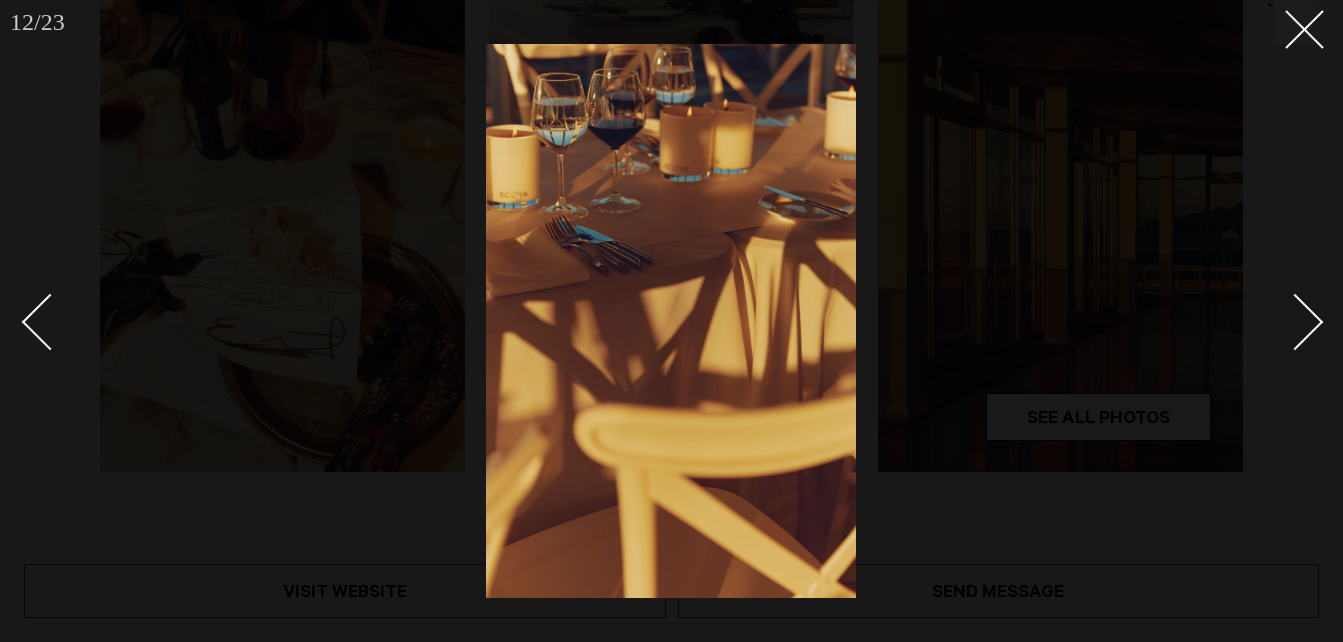 click at bounding box center (1295, 322) 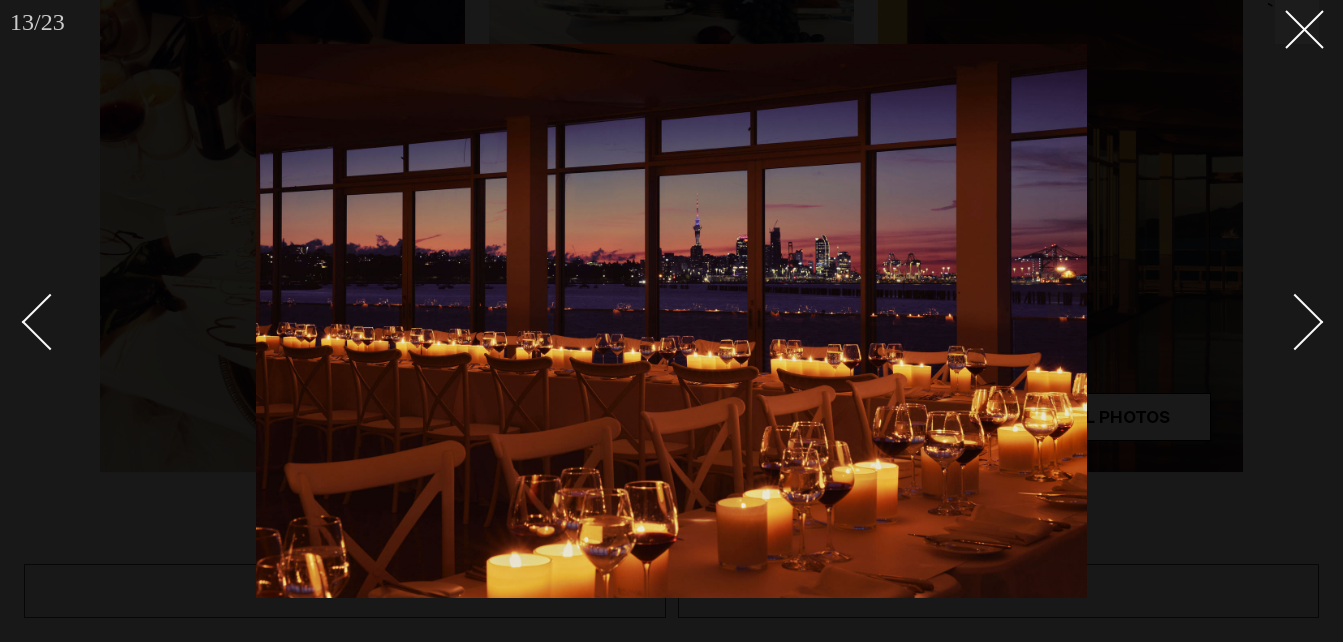 click at bounding box center (1295, 322) 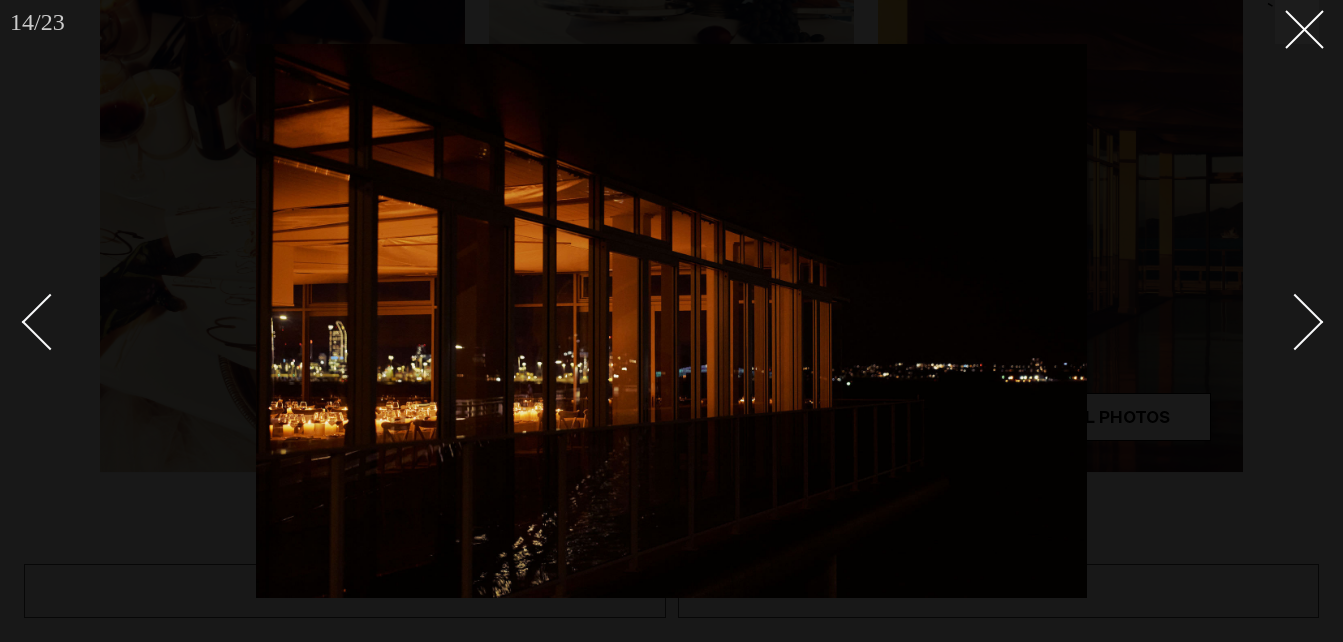 click at bounding box center [1295, 322] 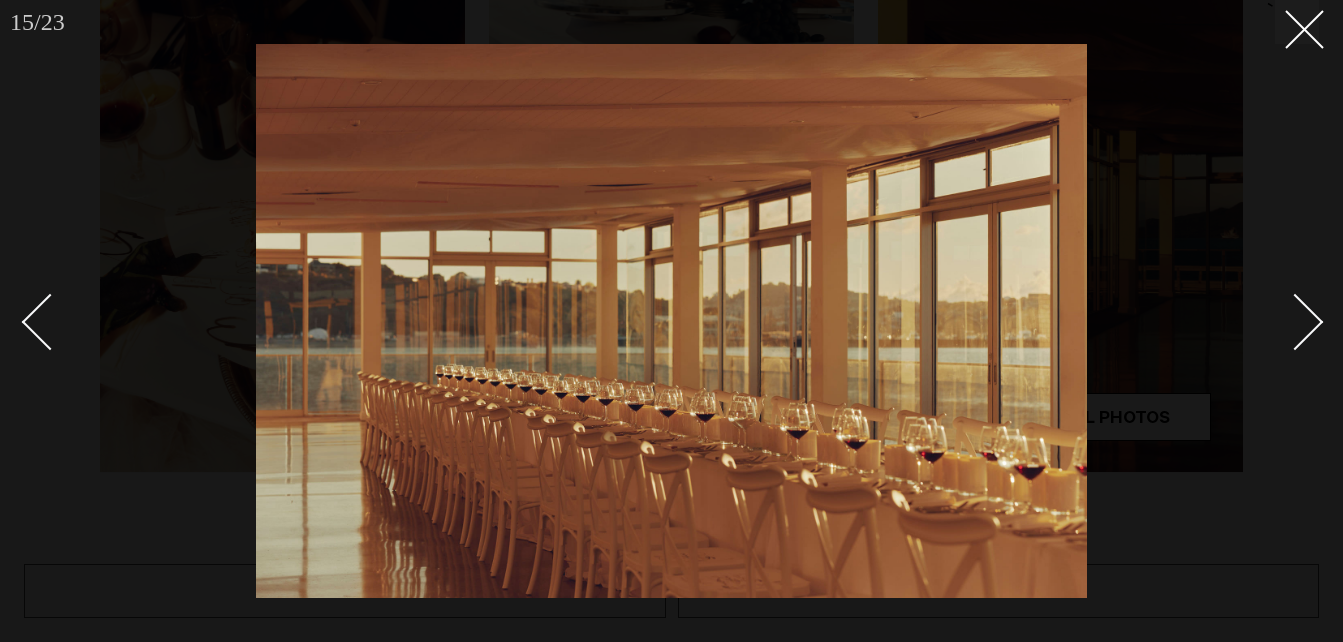 click at bounding box center [1295, 322] 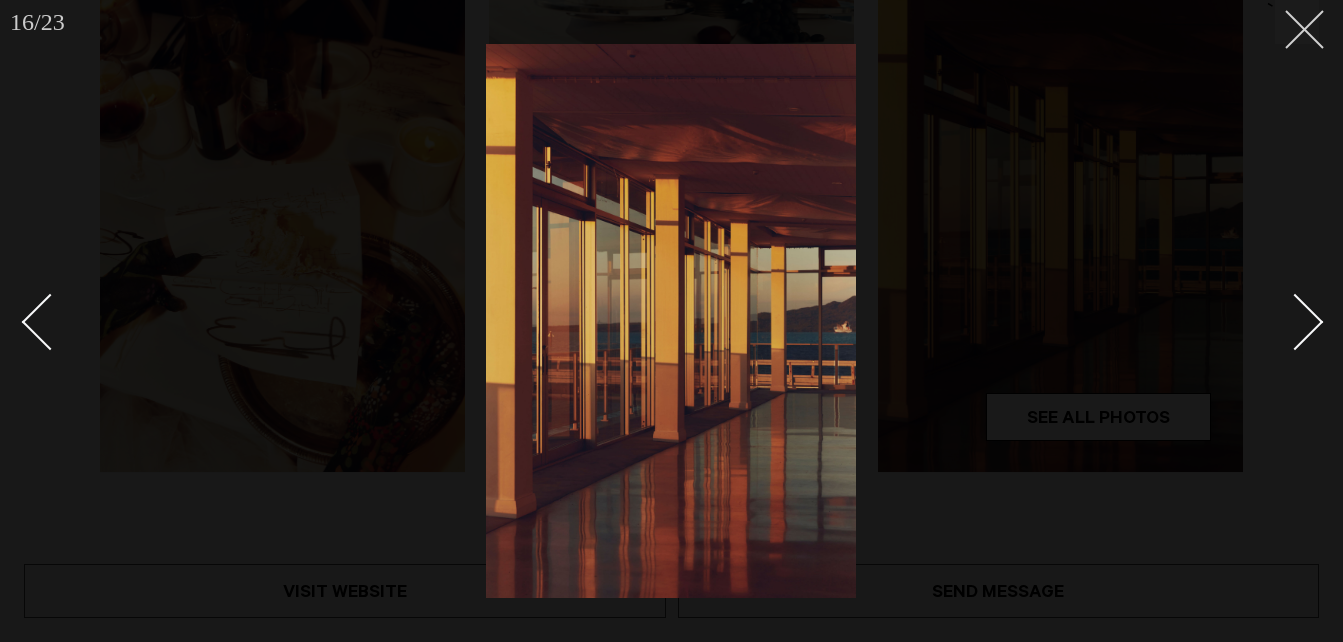 click 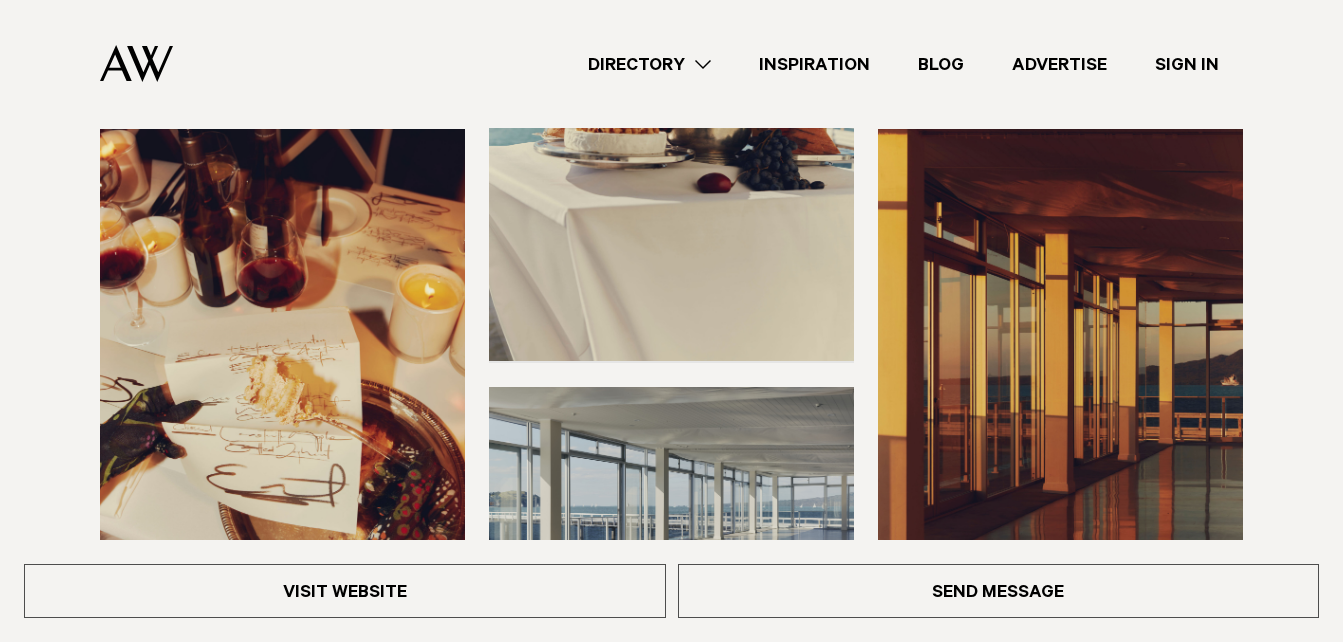 scroll, scrollTop: 0, scrollLeft: 0, axis: both 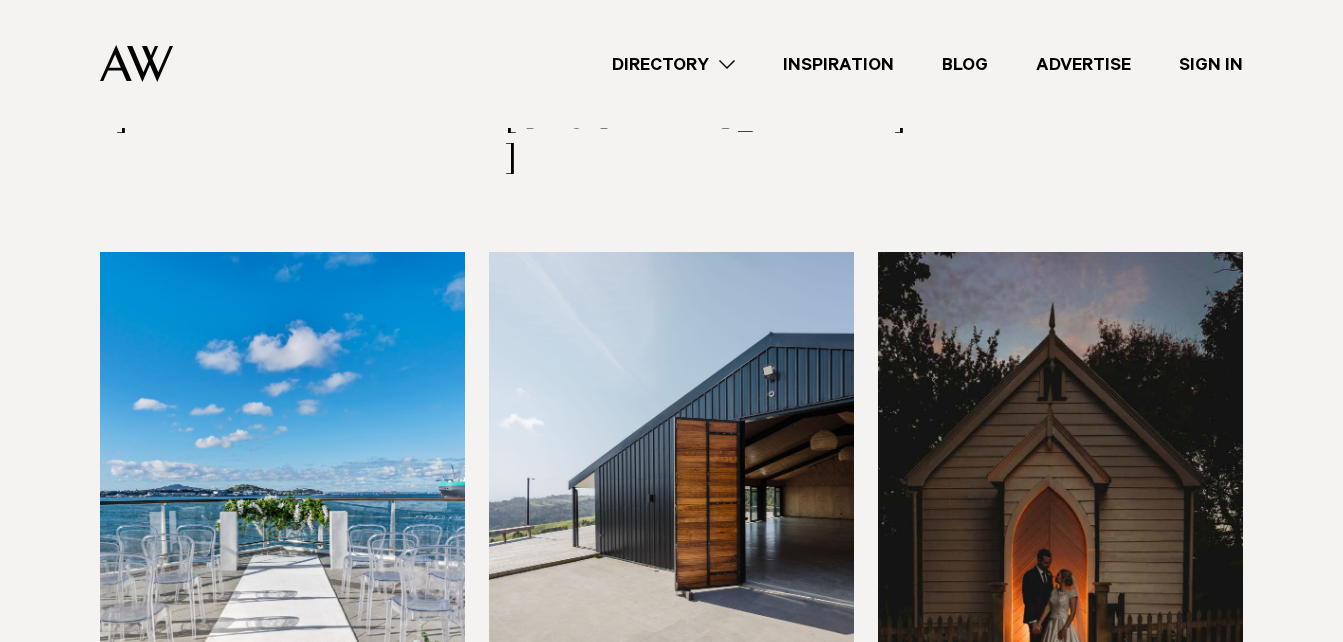 click at bounding box center (671, 497) 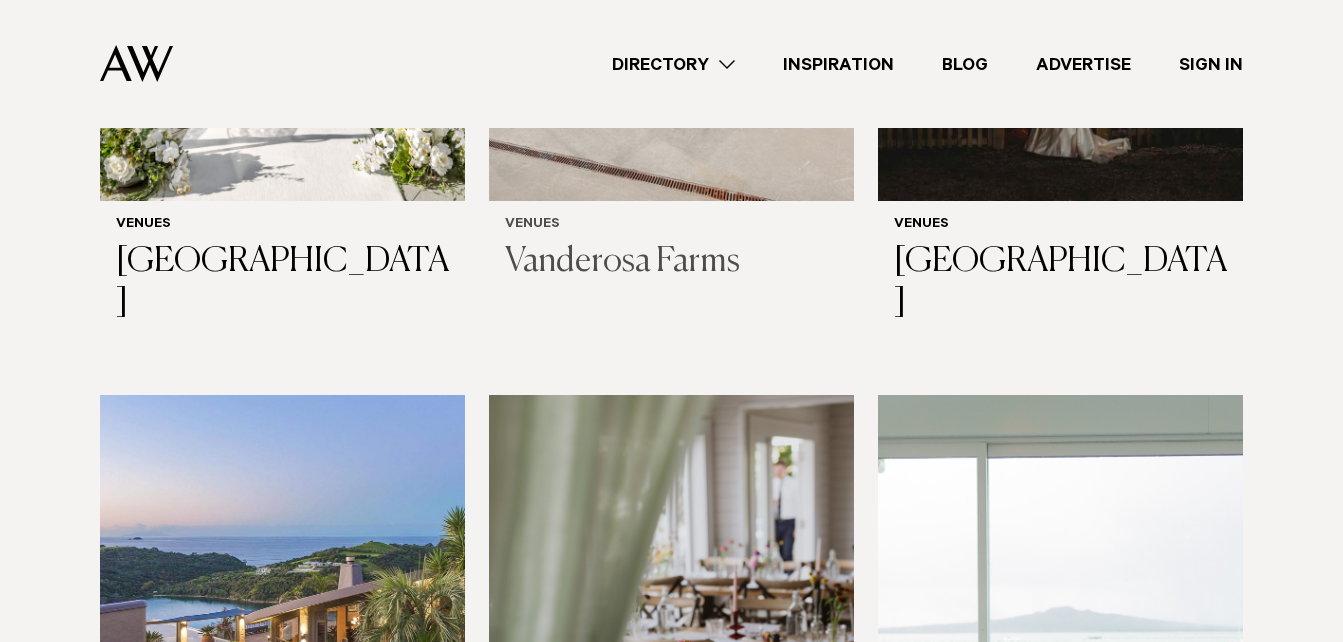 scroll, scrollTop: 5528, scrollLeft: 0, axis: vertical 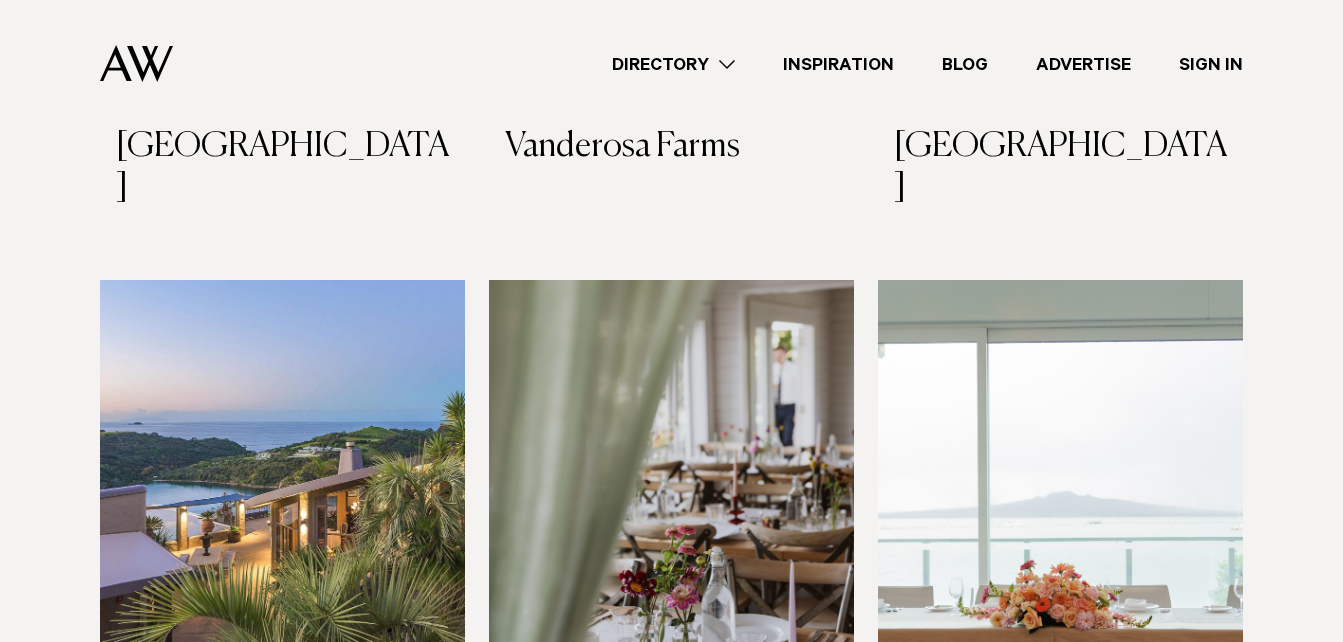 click at bounding box center [282, 525] 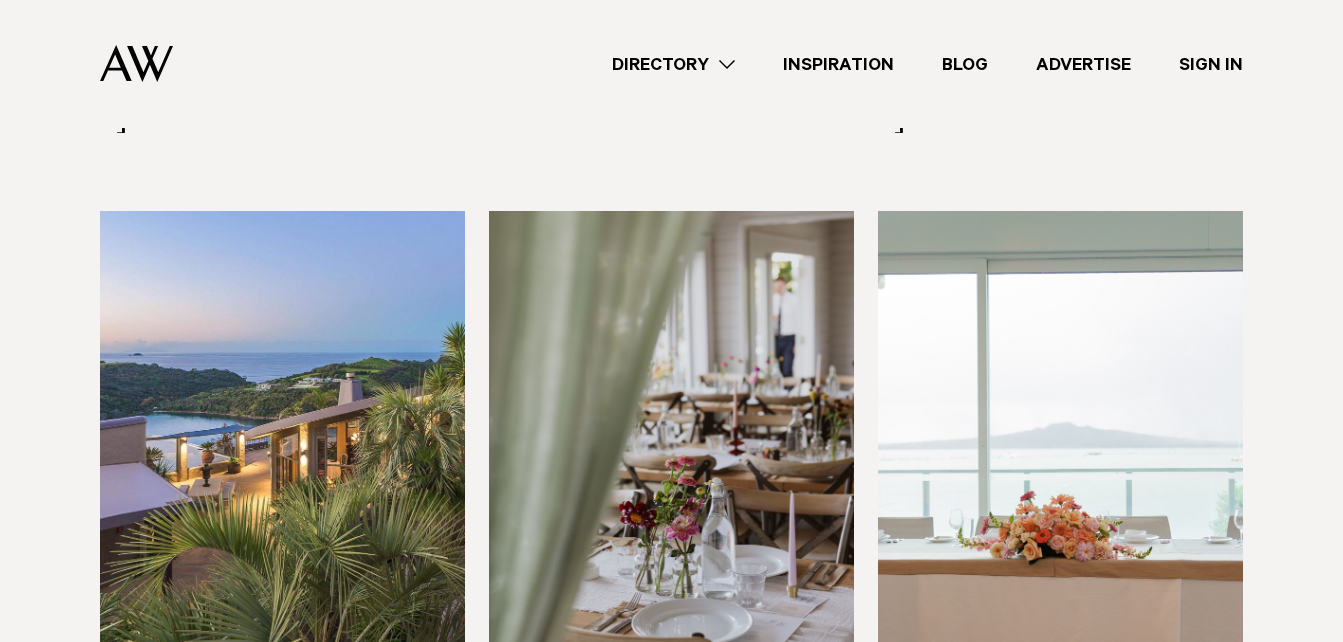 scroll, scrollTop: 5596, scrollLeft: 0, axis: vertical 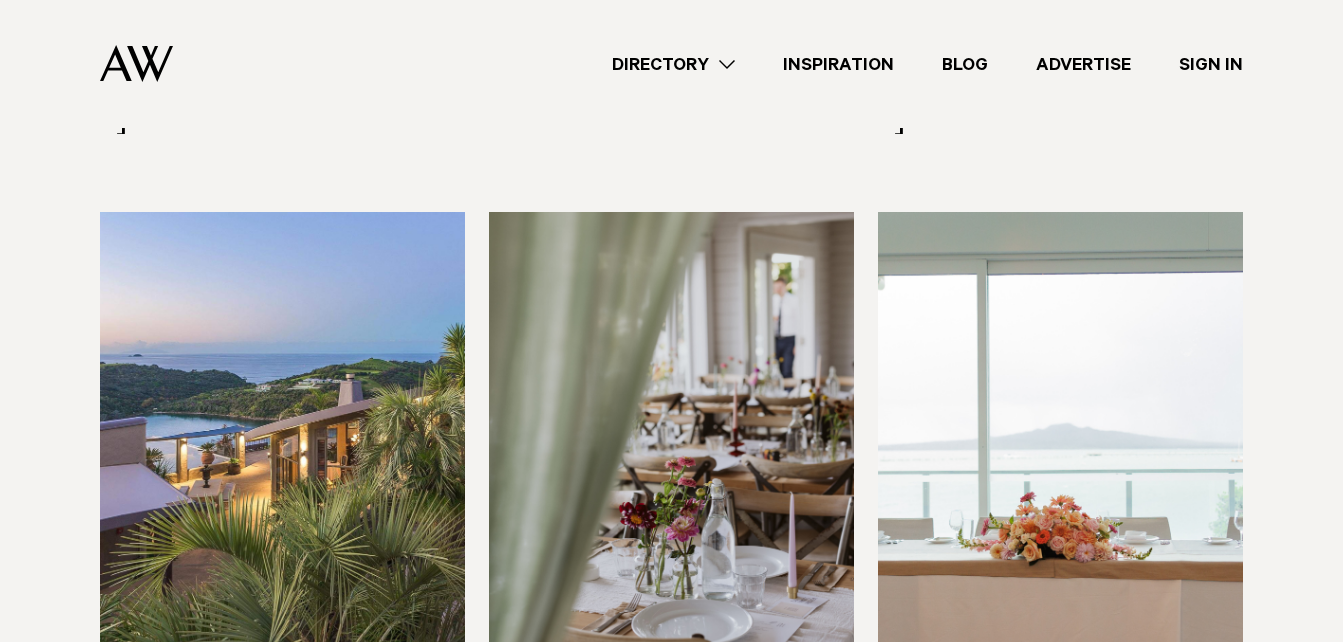 click at bounding box center (1060, 457) 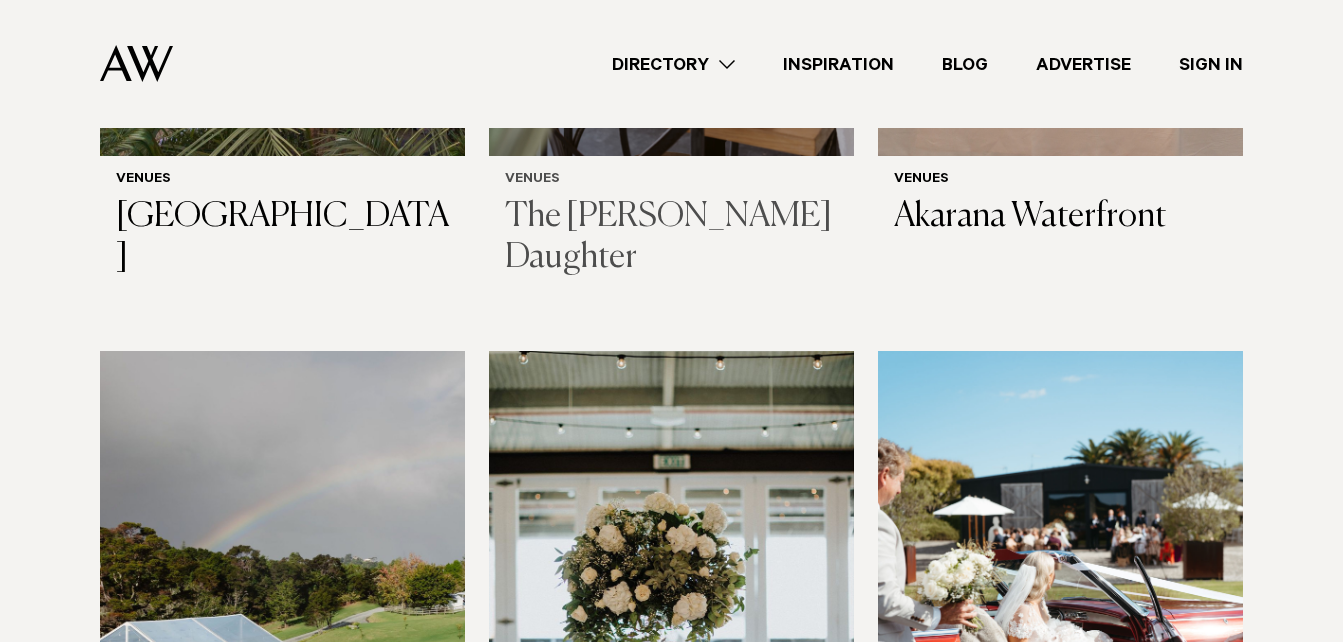 scroll, scrollTop: 6143, scrollLeft: 0, axis: vertical 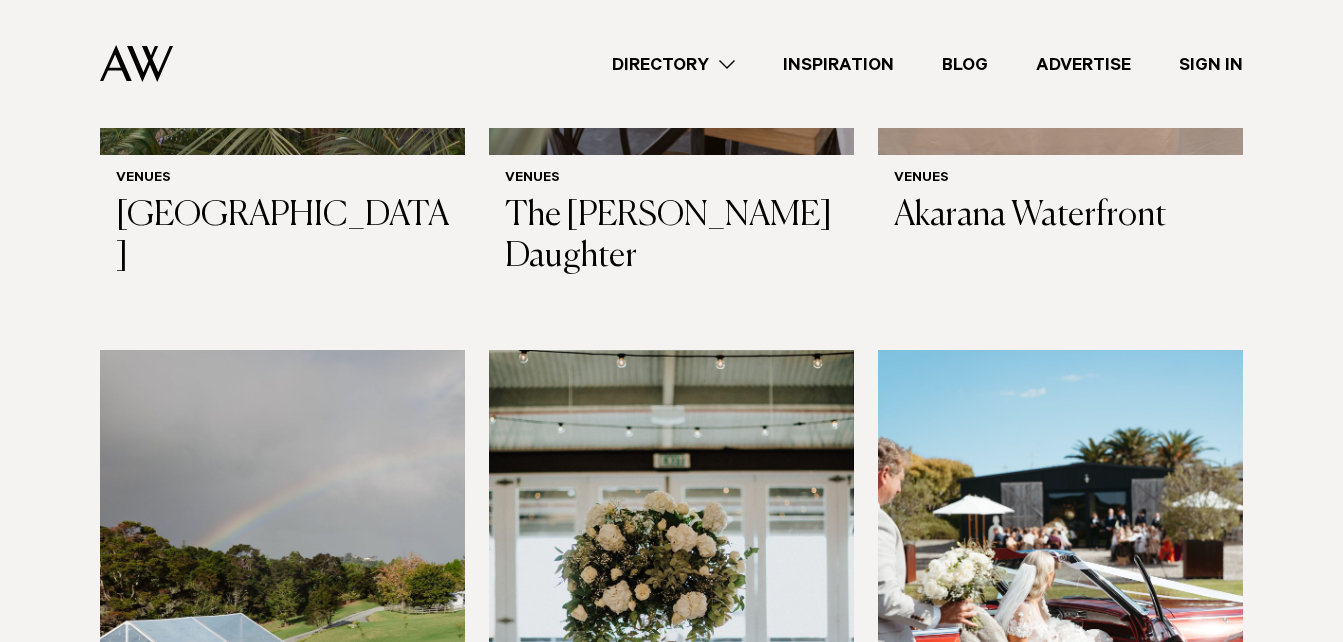 click at bounding box center [1060, 595] 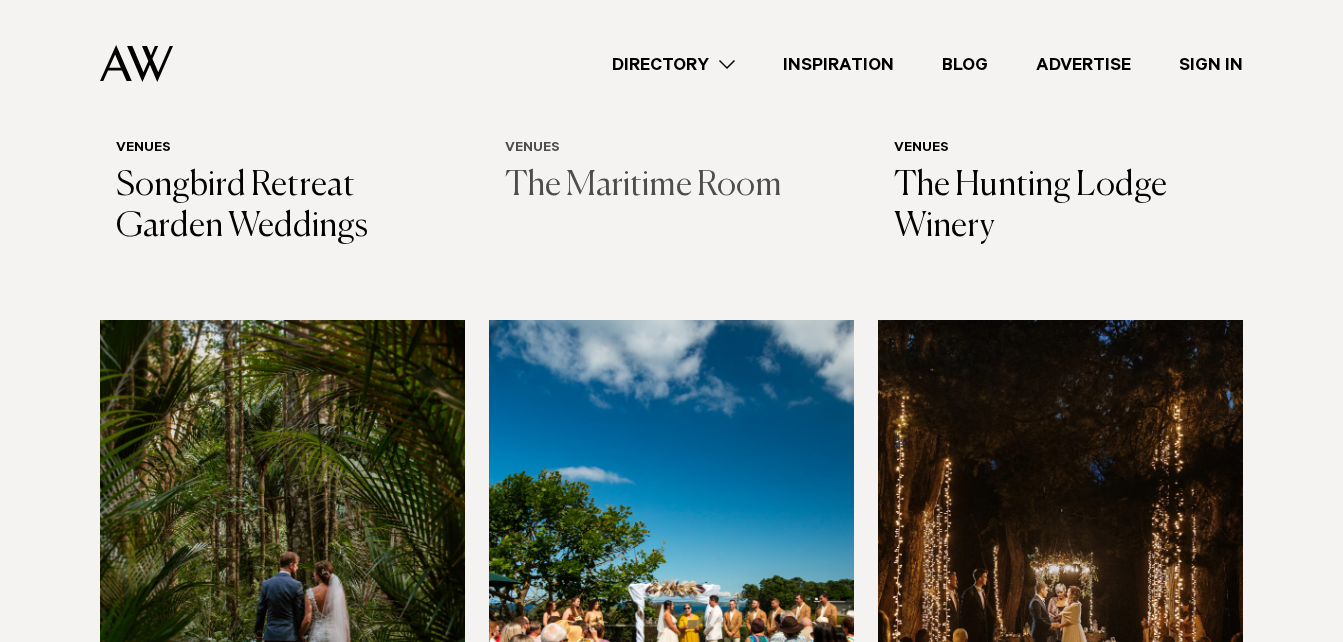 scroll, scrollTop: 6858, scrollLeft: 0, axis: vertical 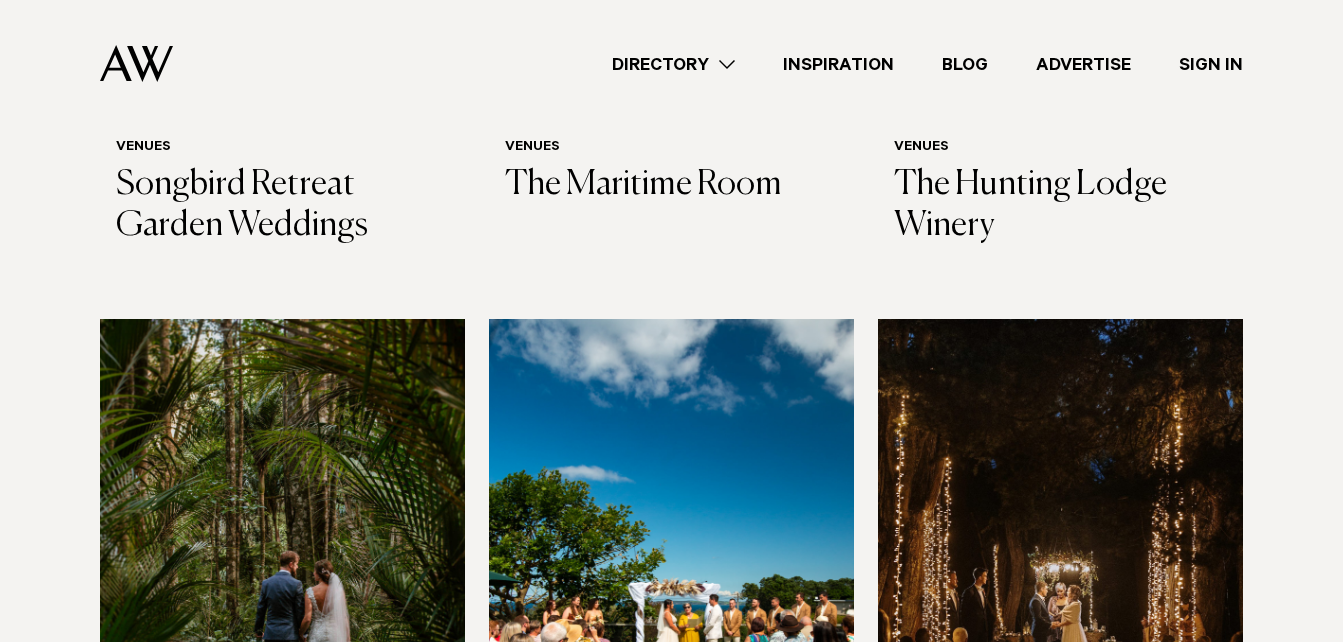 click at bounding box center (282, 564) 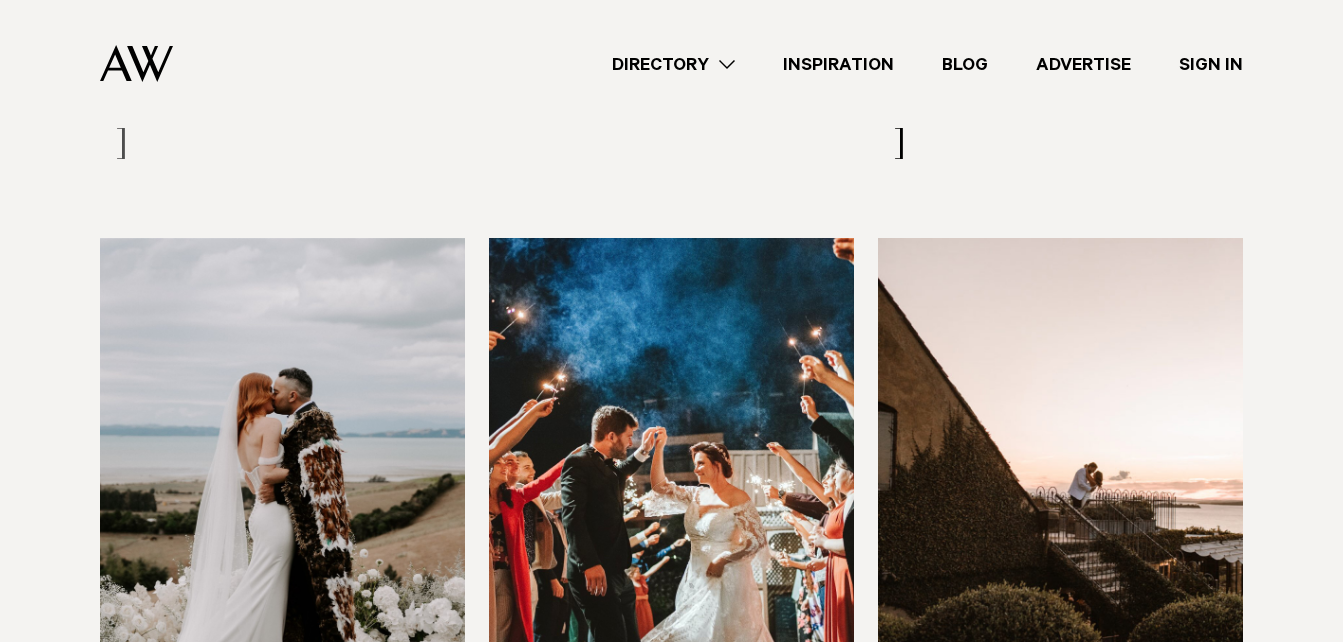 scroll, scrollTop: 7624, scrollLeft: 0, axis: vertical 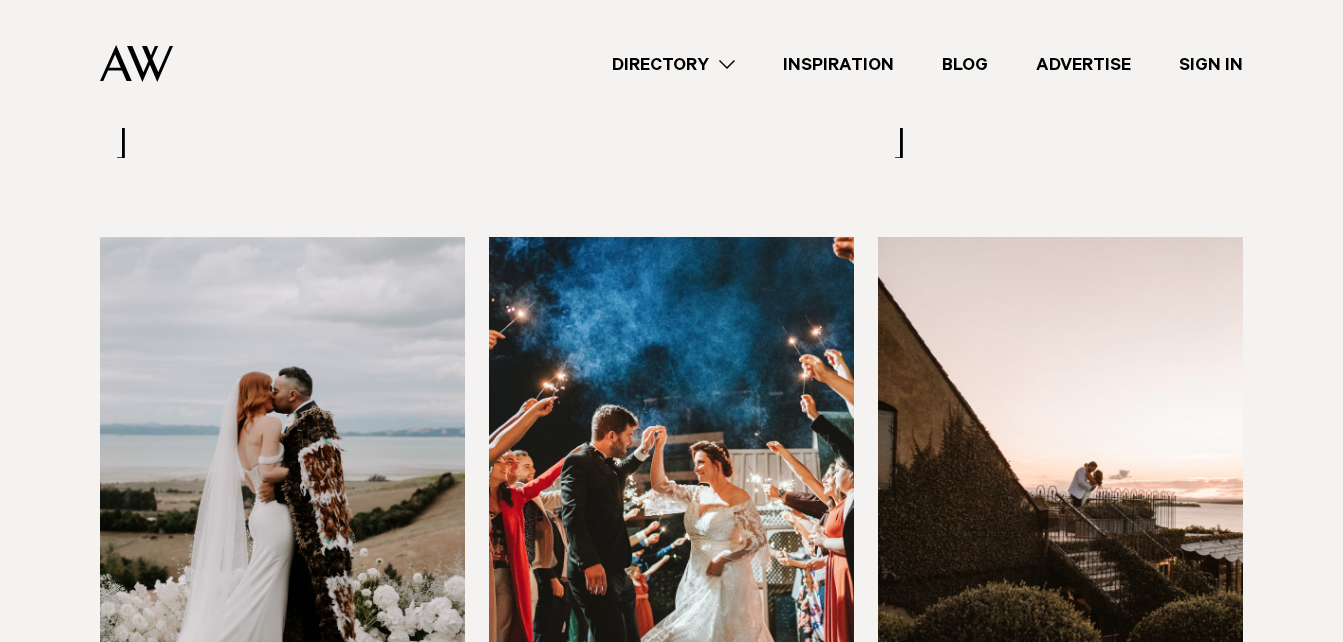 click at bounding box center [282, 482] 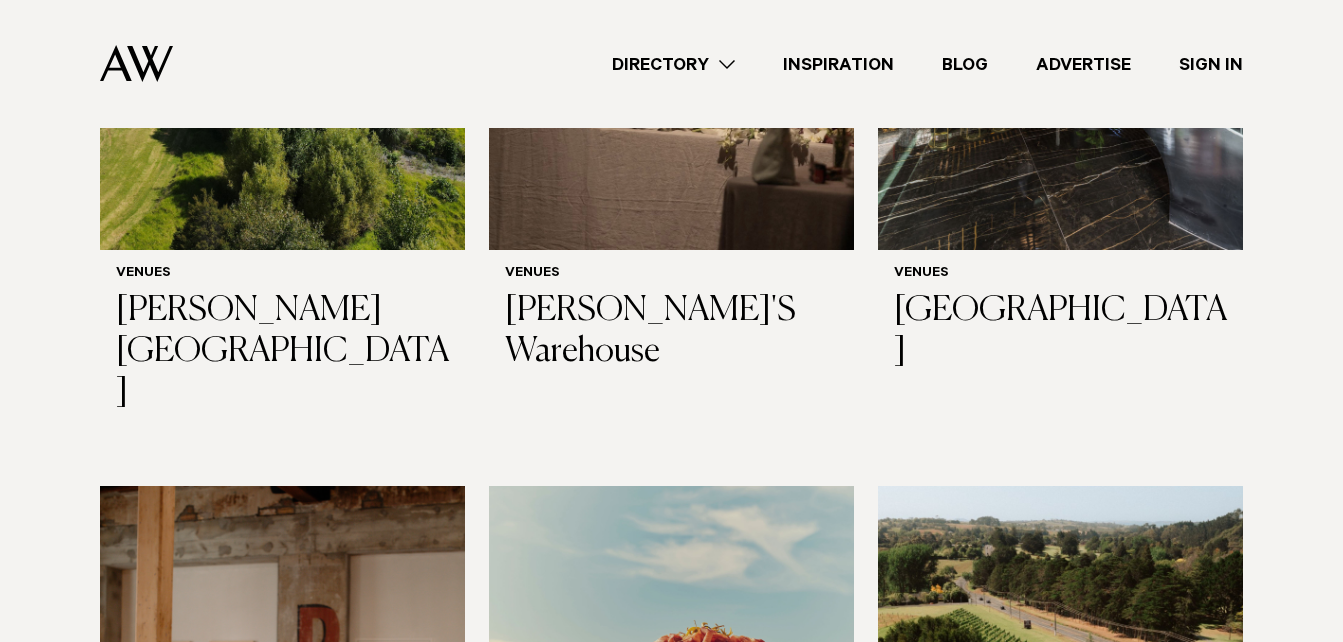 scroll, scrollTop: 9467, scrollLeft: 0, axis: vertical 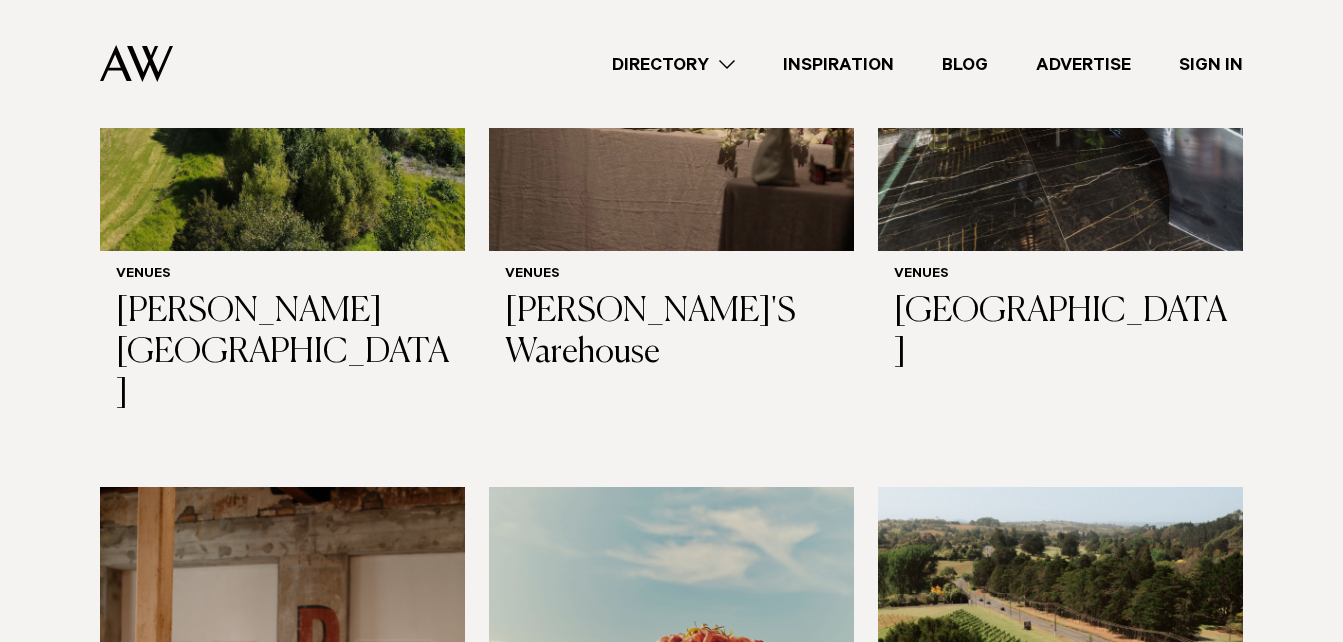 click at bounding box center (1060, 732) 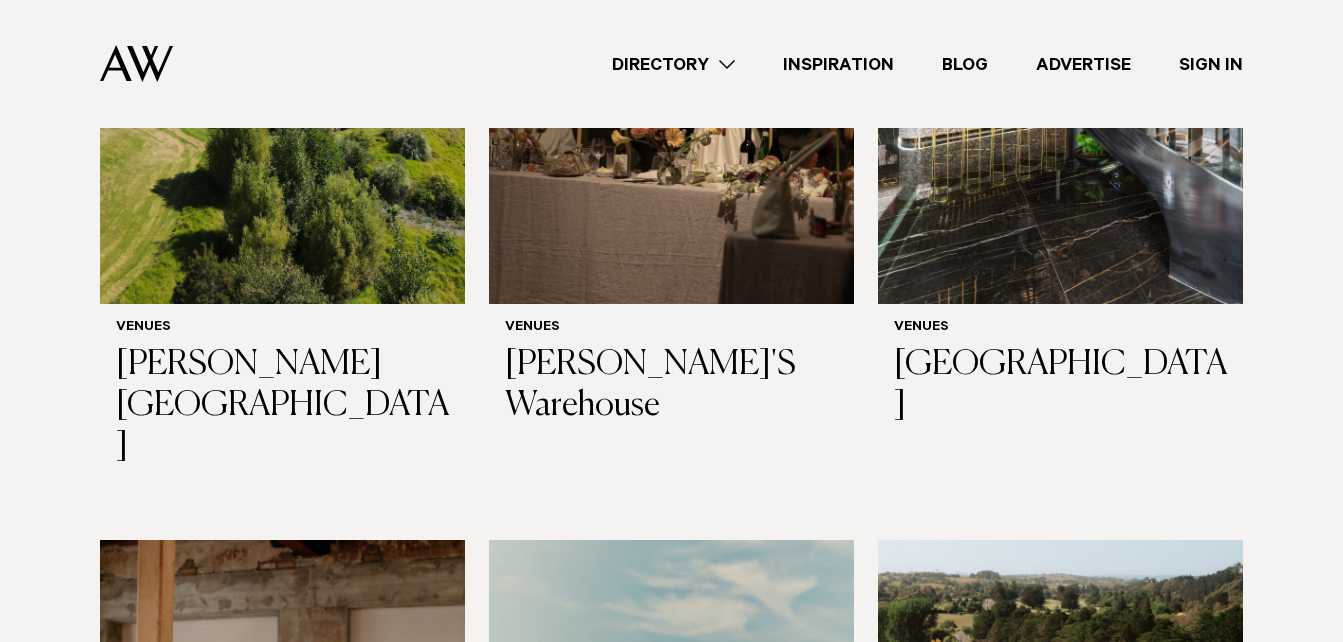 scroll, scrollTop: 9412, scrollLeft: 0, axis: vertical 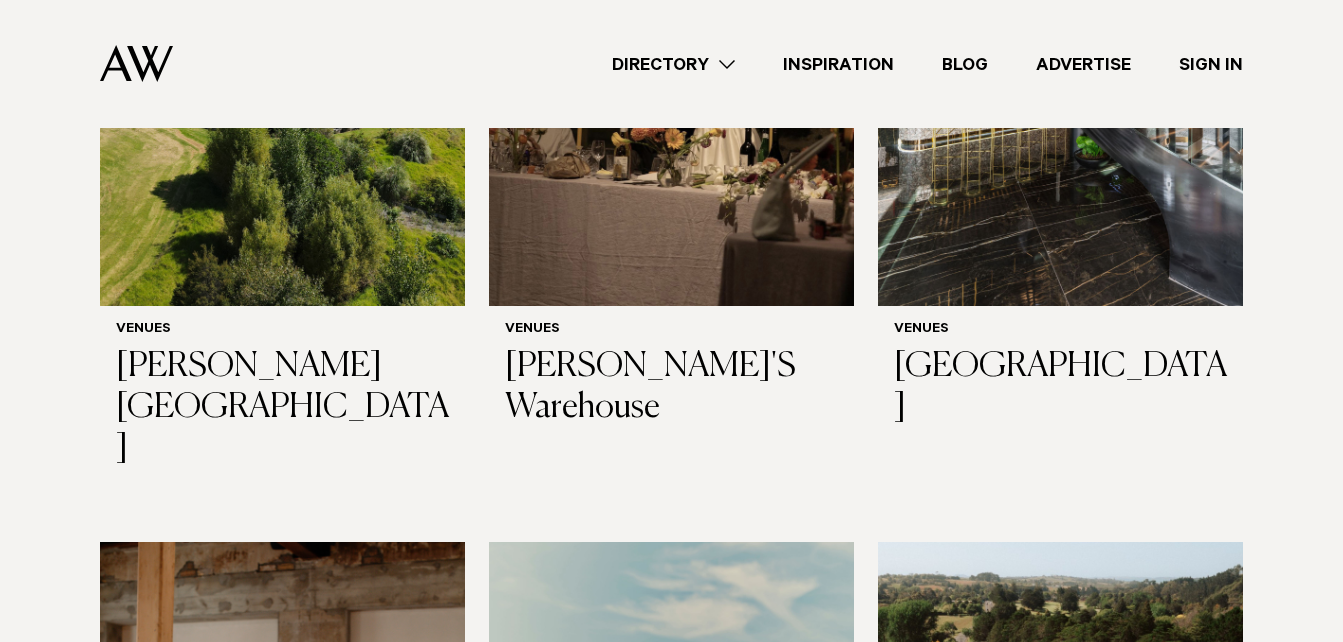 click at bounding box center [671, 787] 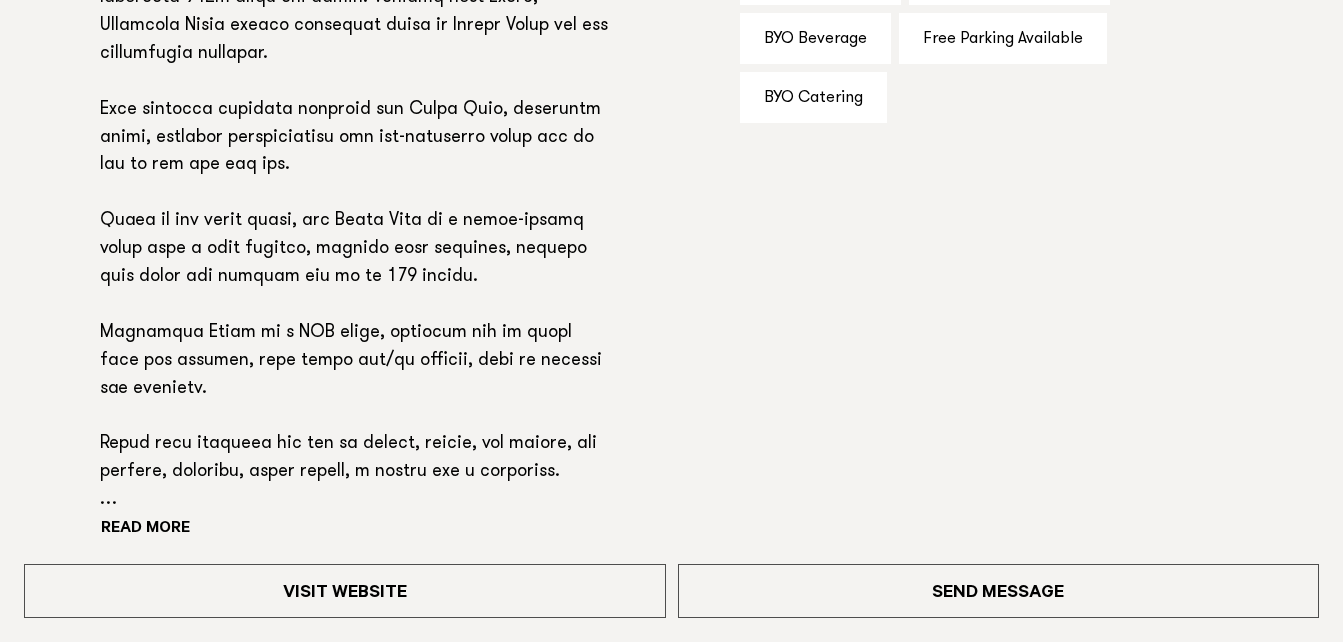 scroll, scrollTop: 1621, scrollLeft: 0, axis: vertical 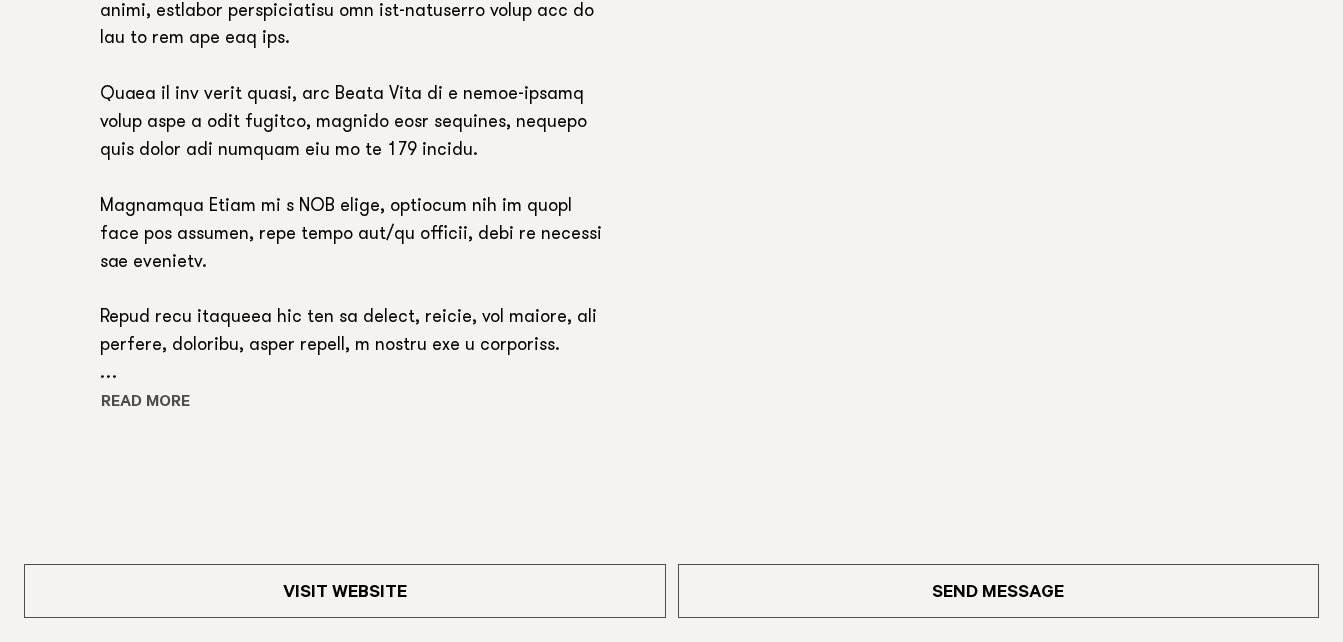 click on "Read more" at bounding box center [190, 404] 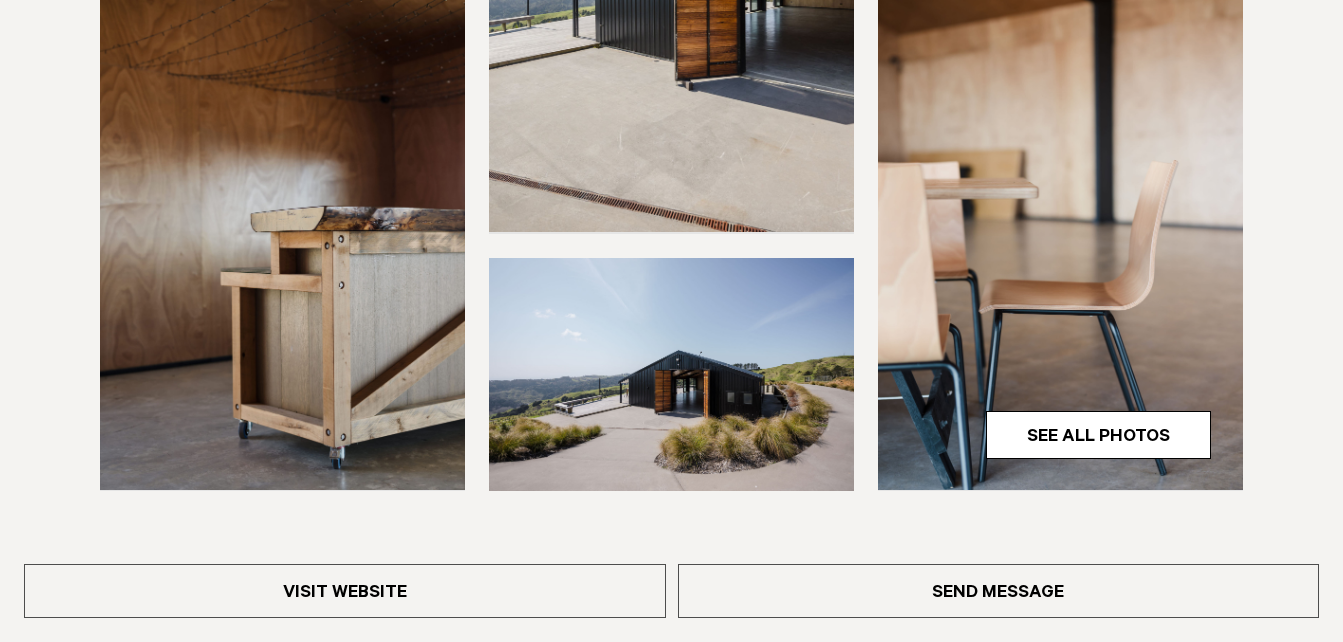 scroll, scrollTop: 619, scrollLeft: 0, axis: vertical 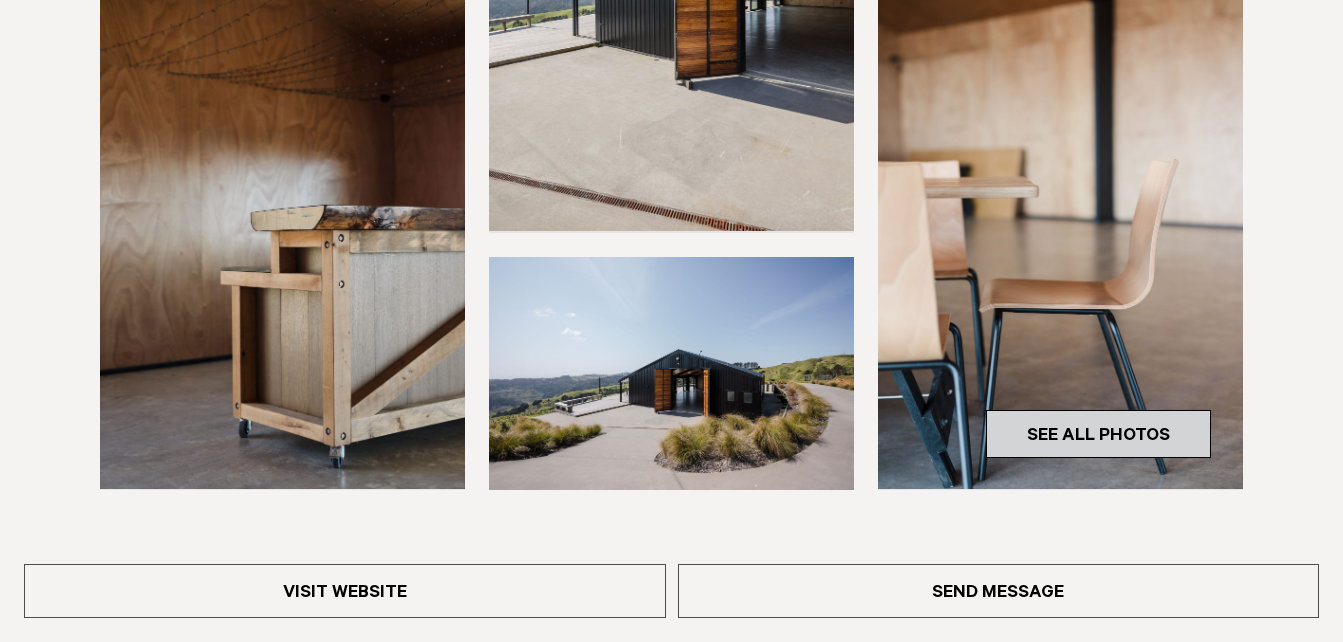 click on "See All Photos" at bounding box center [1098, 434] 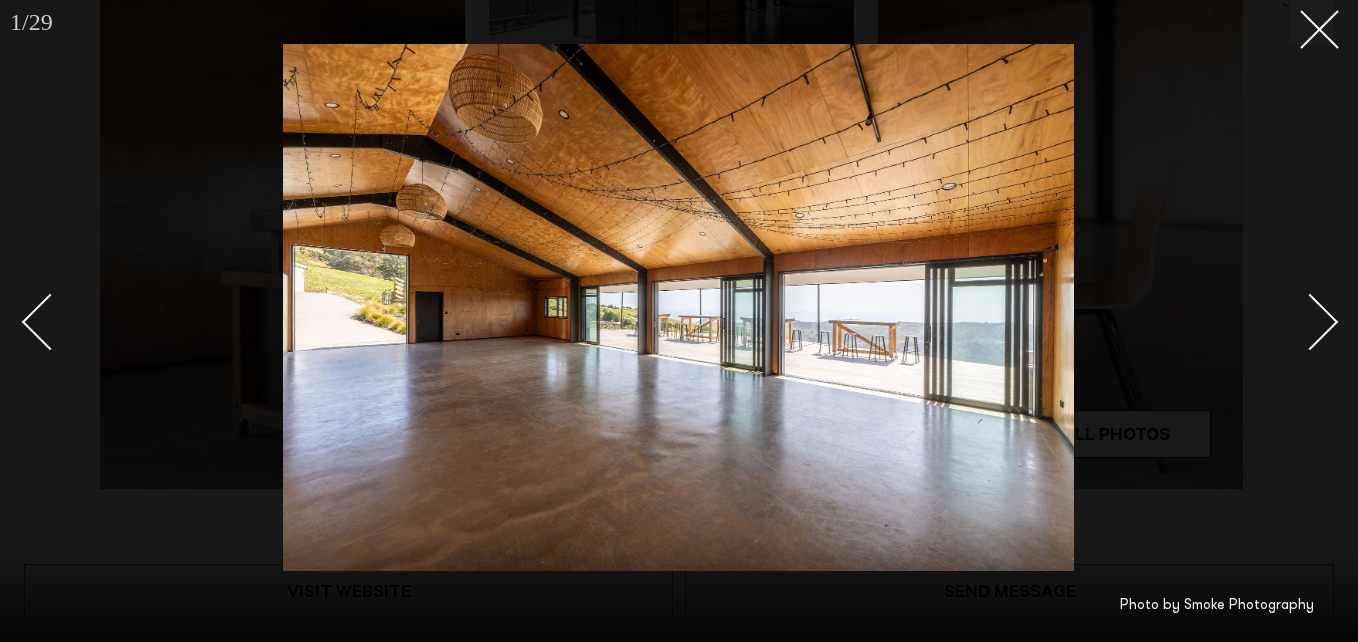 click at bounding box center [679, 321] 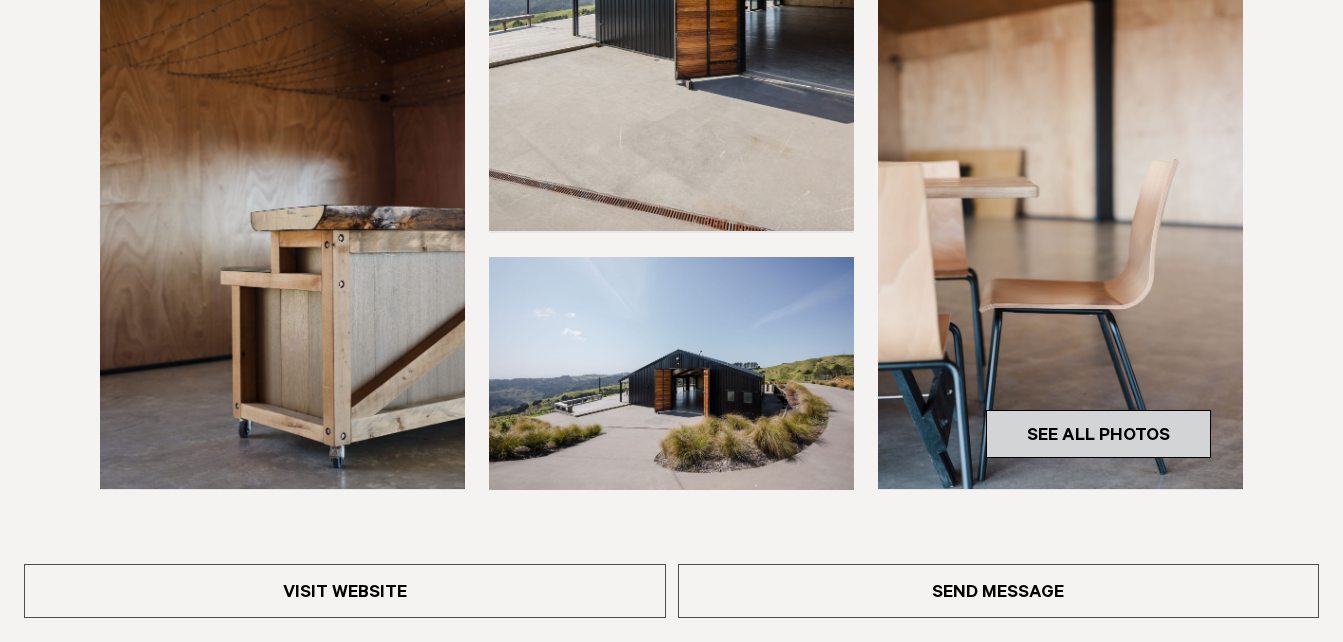 click on "See All Photos" at bounding box center (1098, 434) 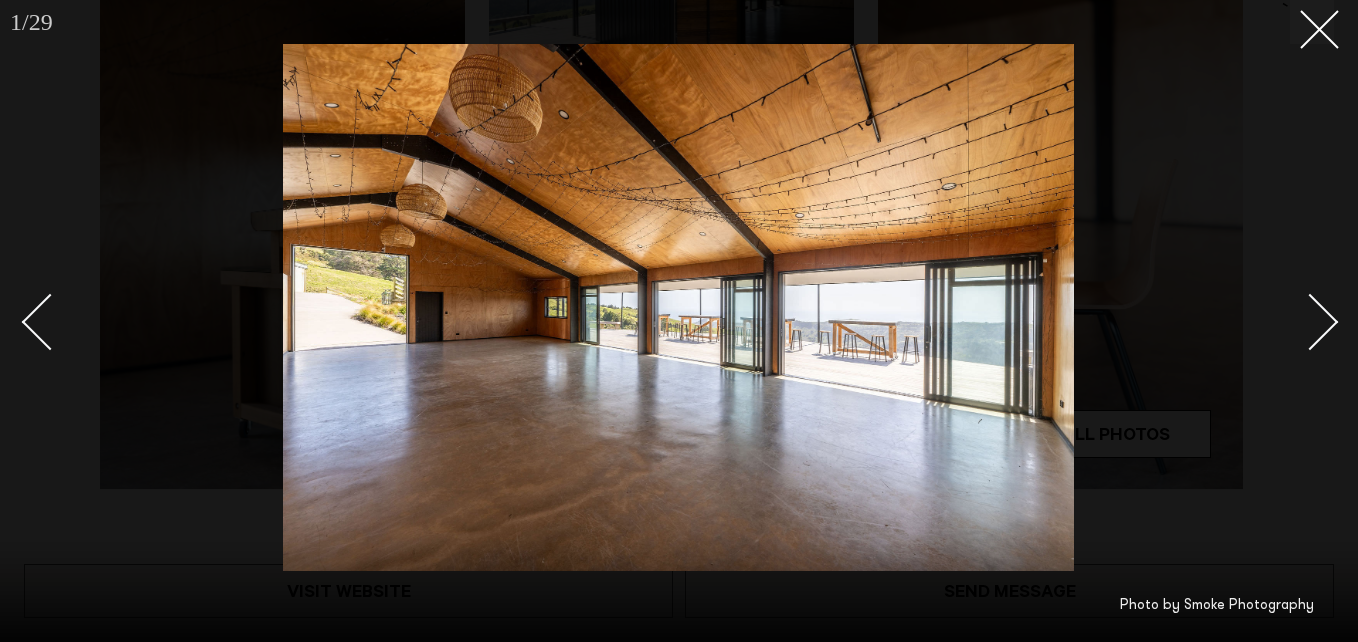 click at bounding box center (1310, 322) 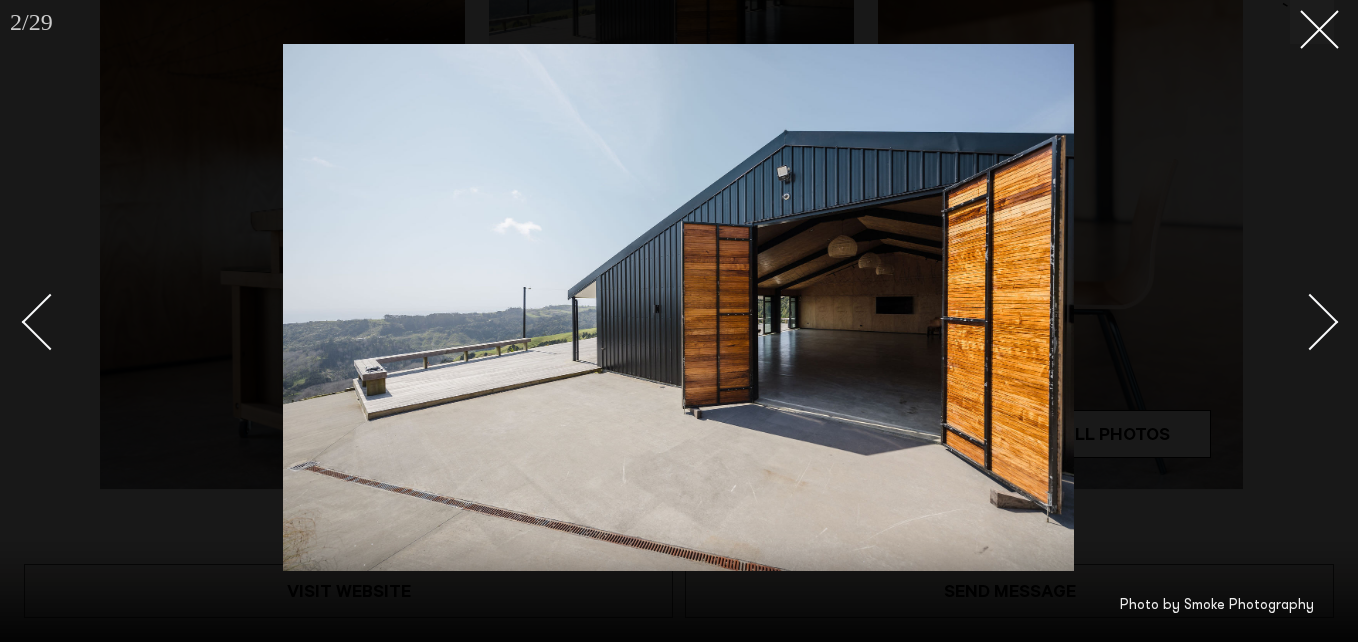 click at bounding box center (1310, 322) 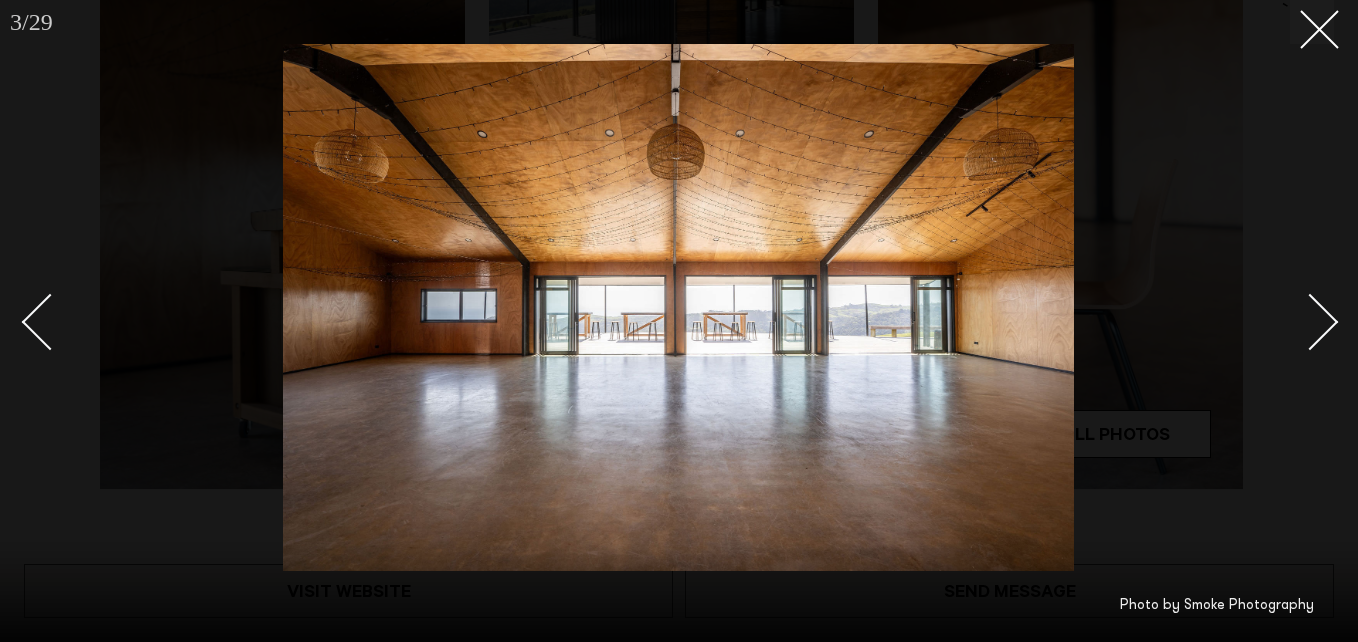 click at bounding box center (1310, 322) 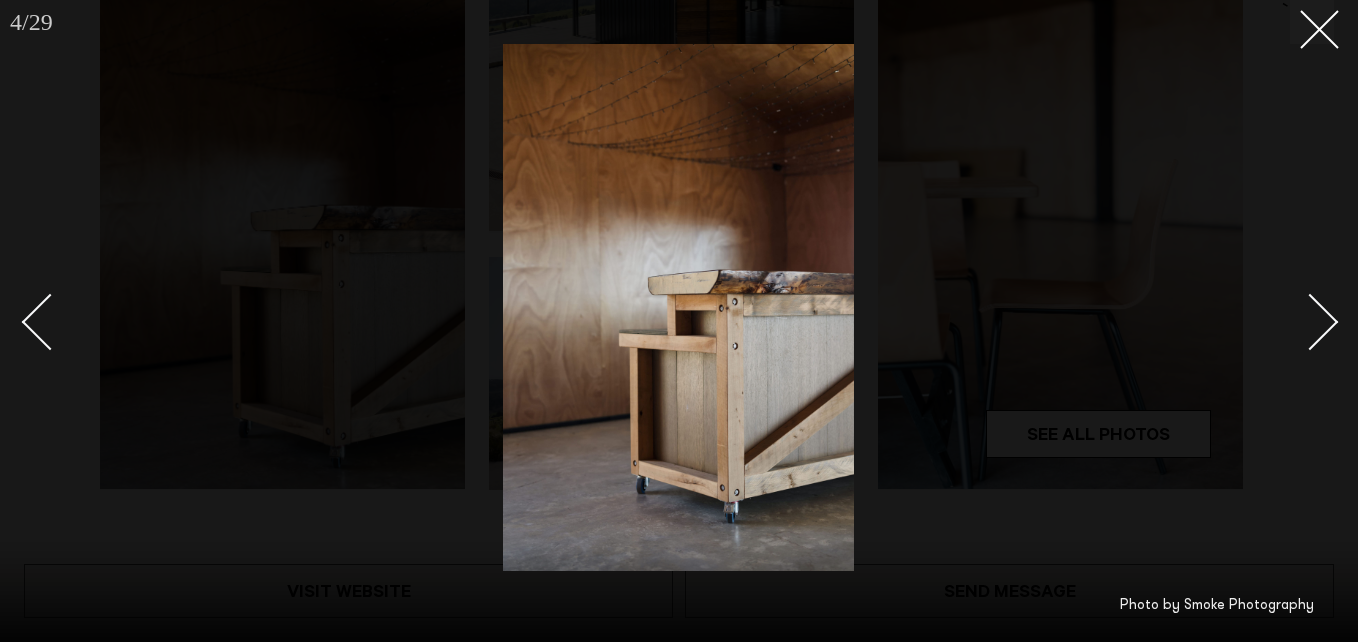 click at bounding box center (1310, 322) 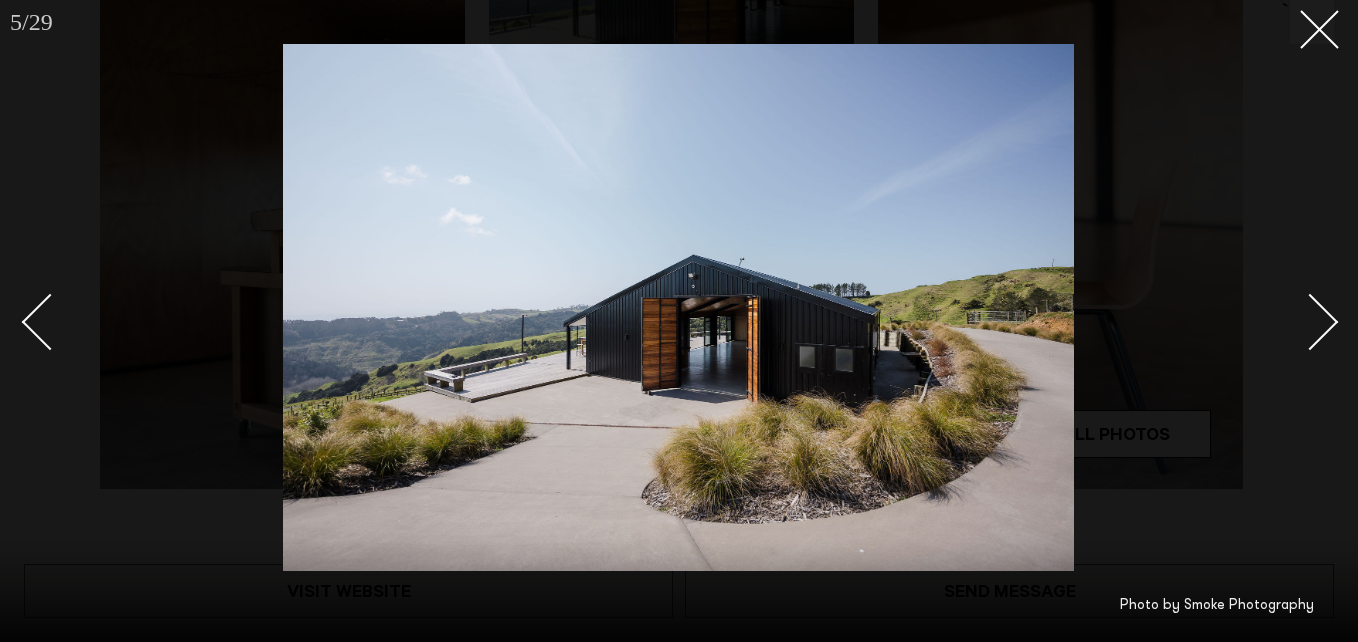 click at bounding box center (1310, 322) 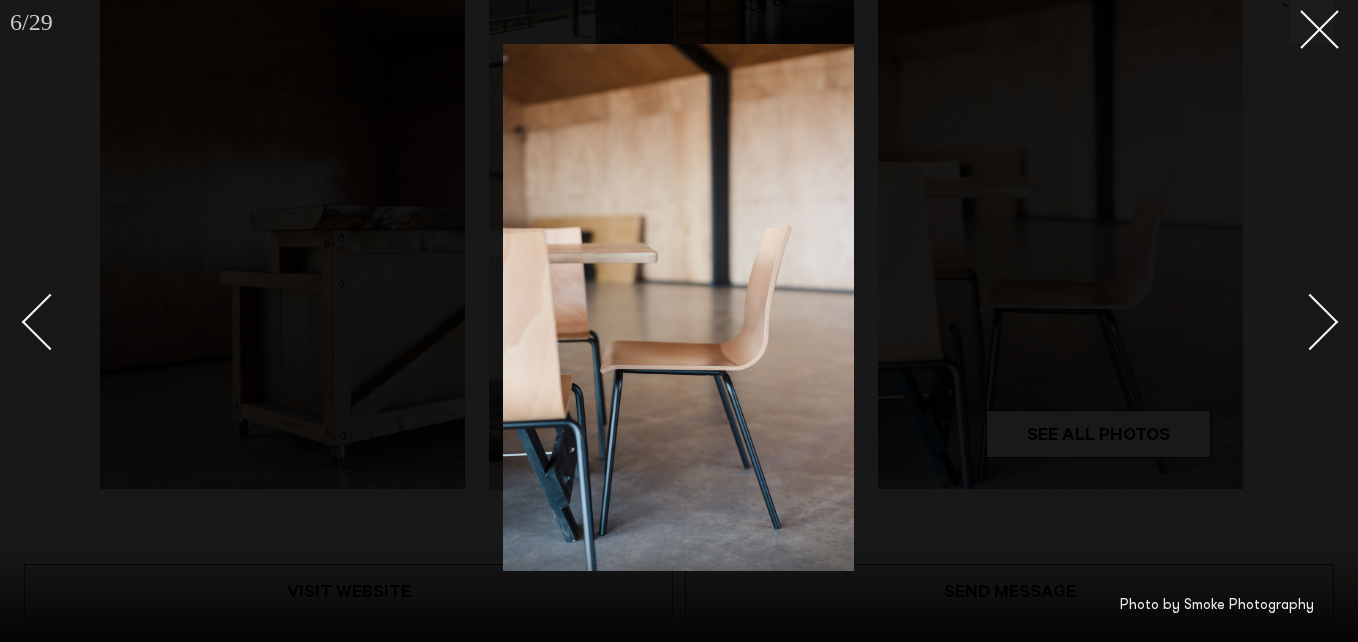 click at bounding box center (1310, 322) 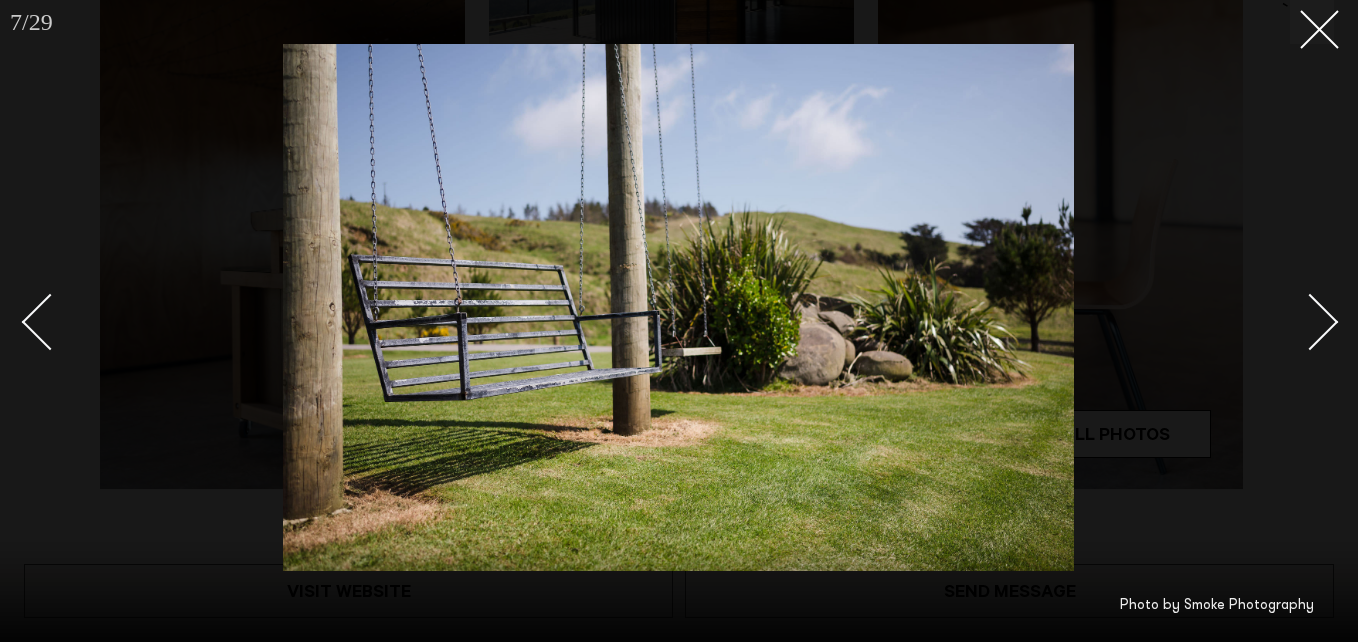 click at bounding box center (1310, 322) 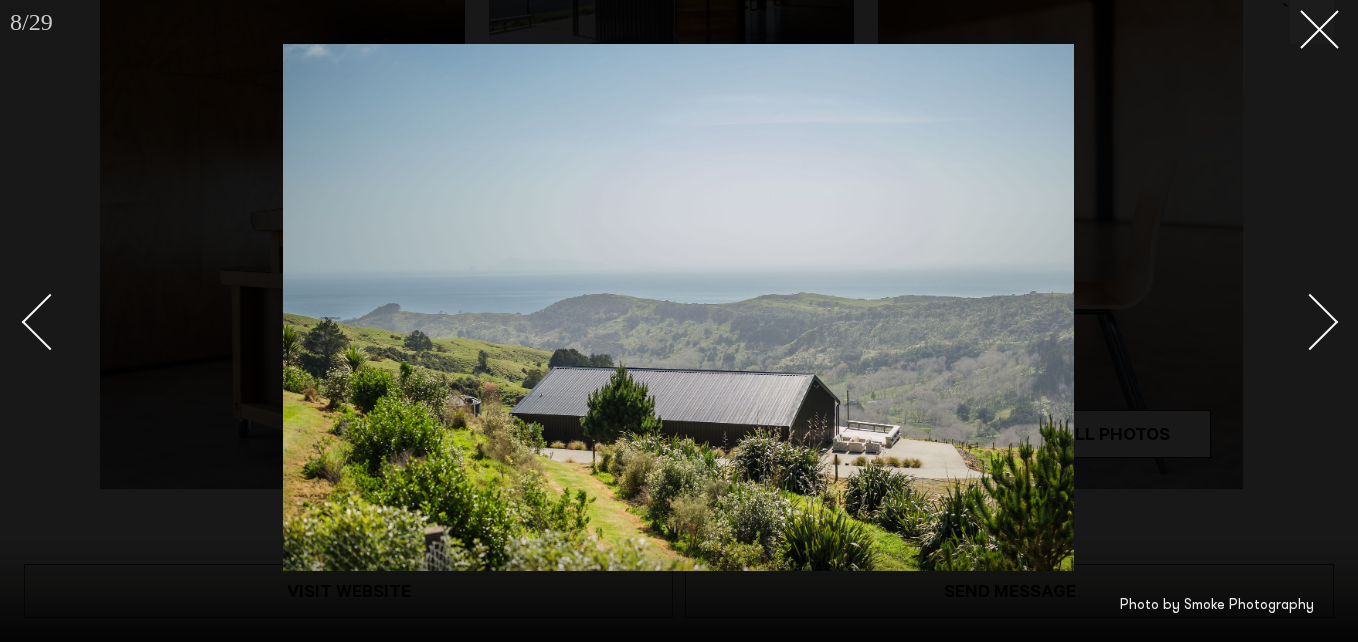 click at bounding box center (1310, 322) 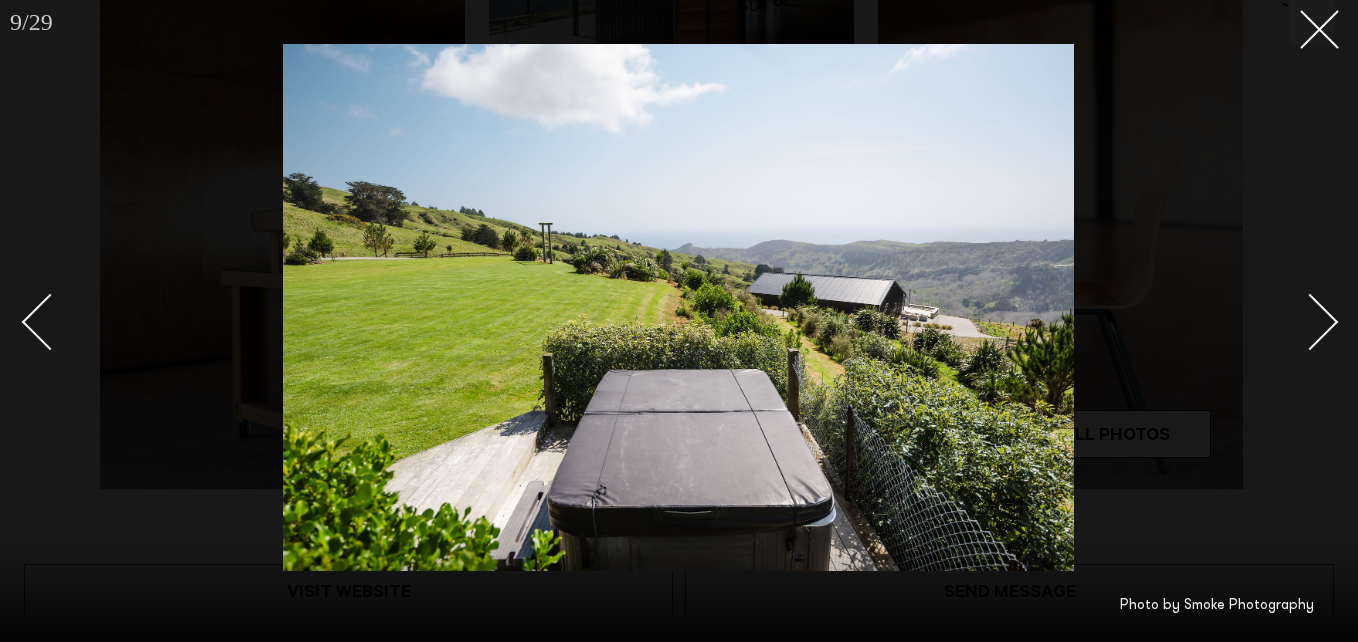 click at bounding box center (1310, 322) 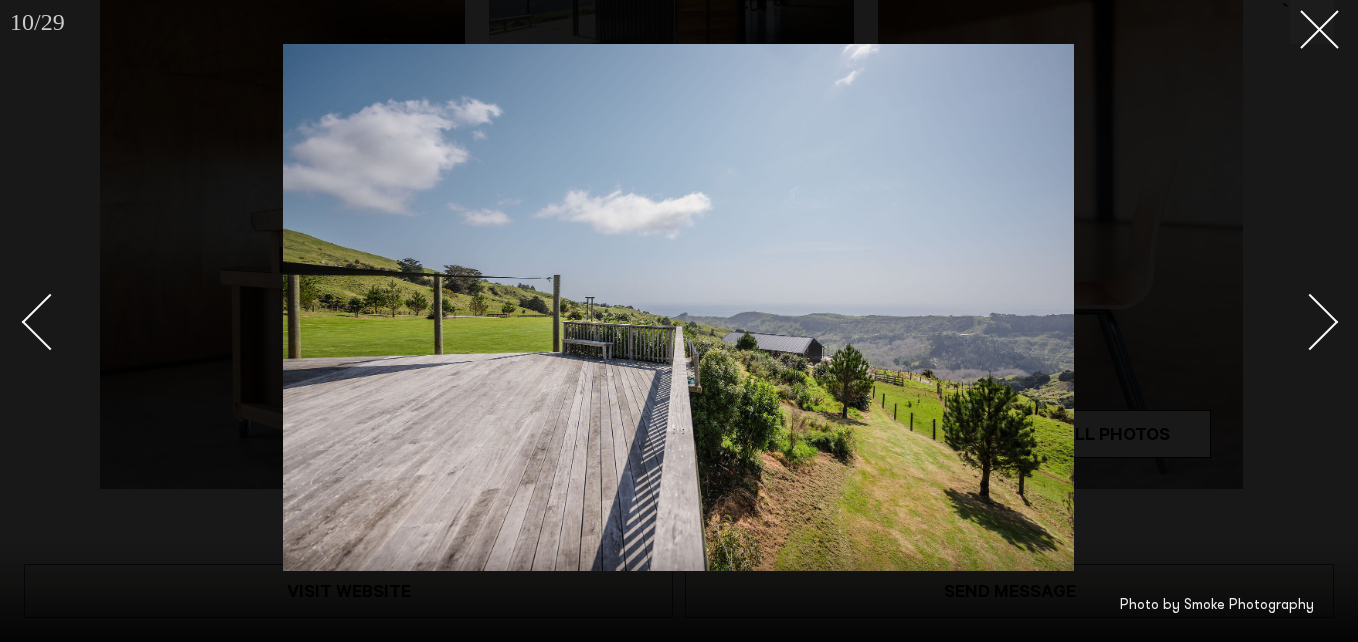 click at bounding box center (1310, 322) 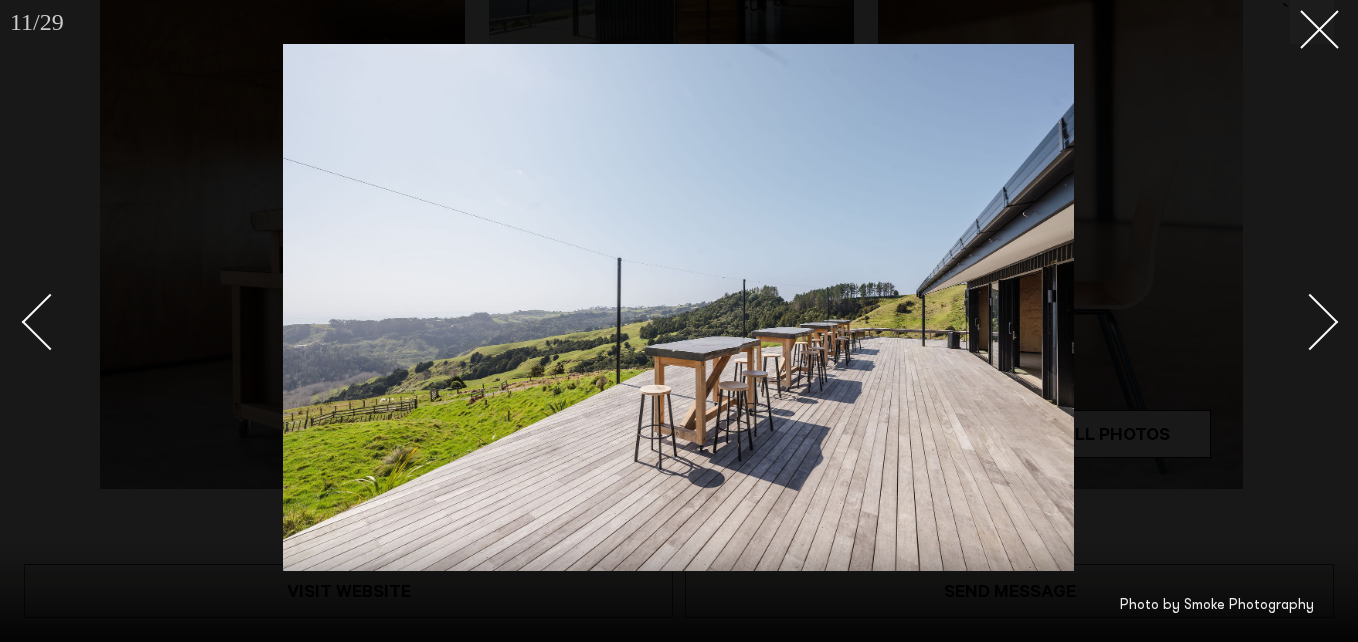 click at bounding box center (1310, 322) 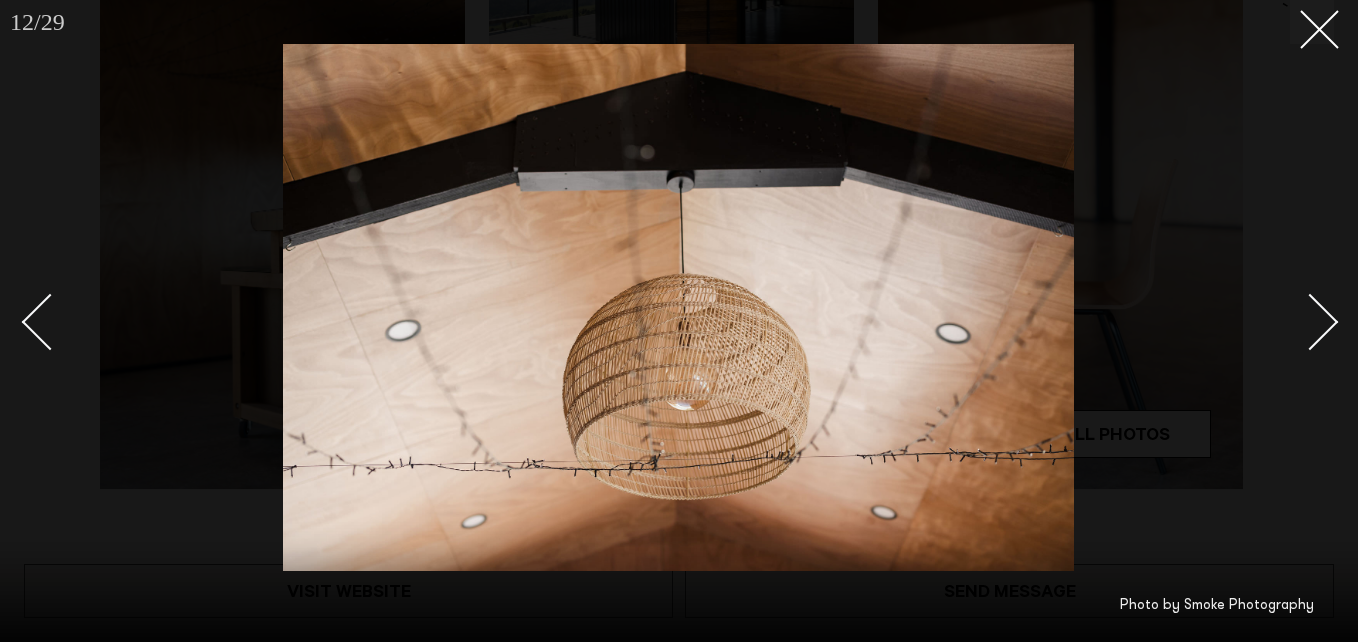 click at bounding box center [1310, 322] 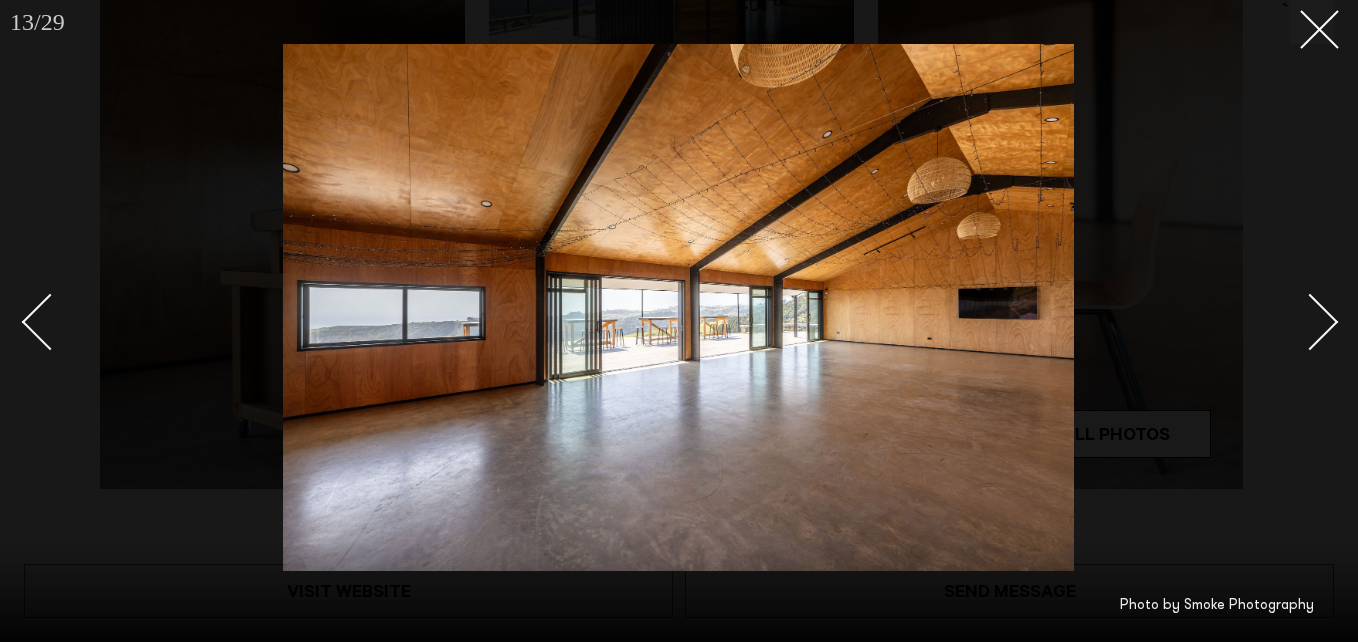 click at bounding box center [1310, 322] 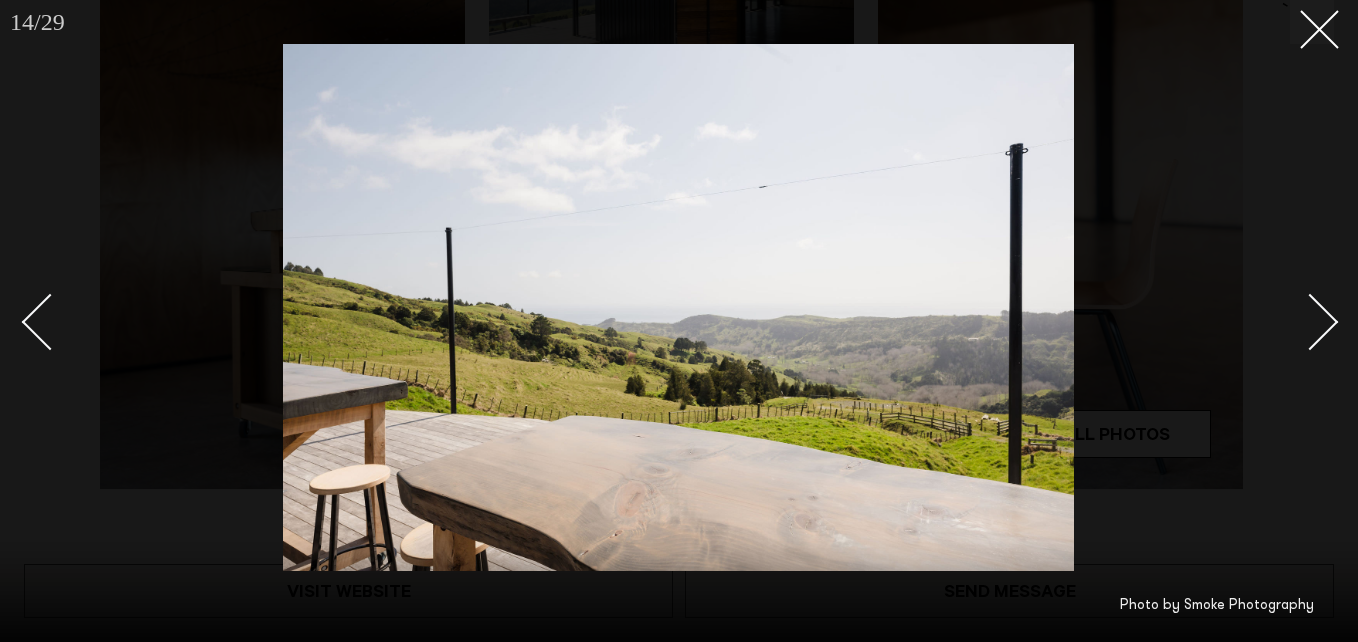 click at bounding box center (1310, 322) 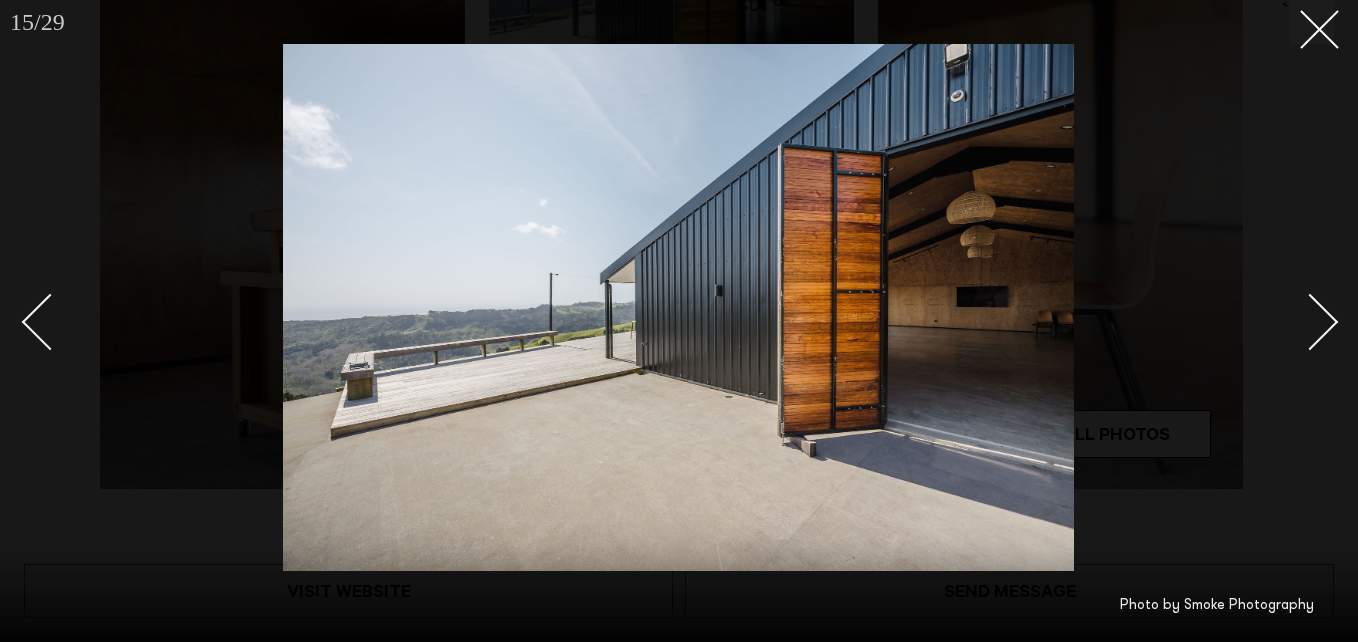 click at bounding box center (1310, 322) 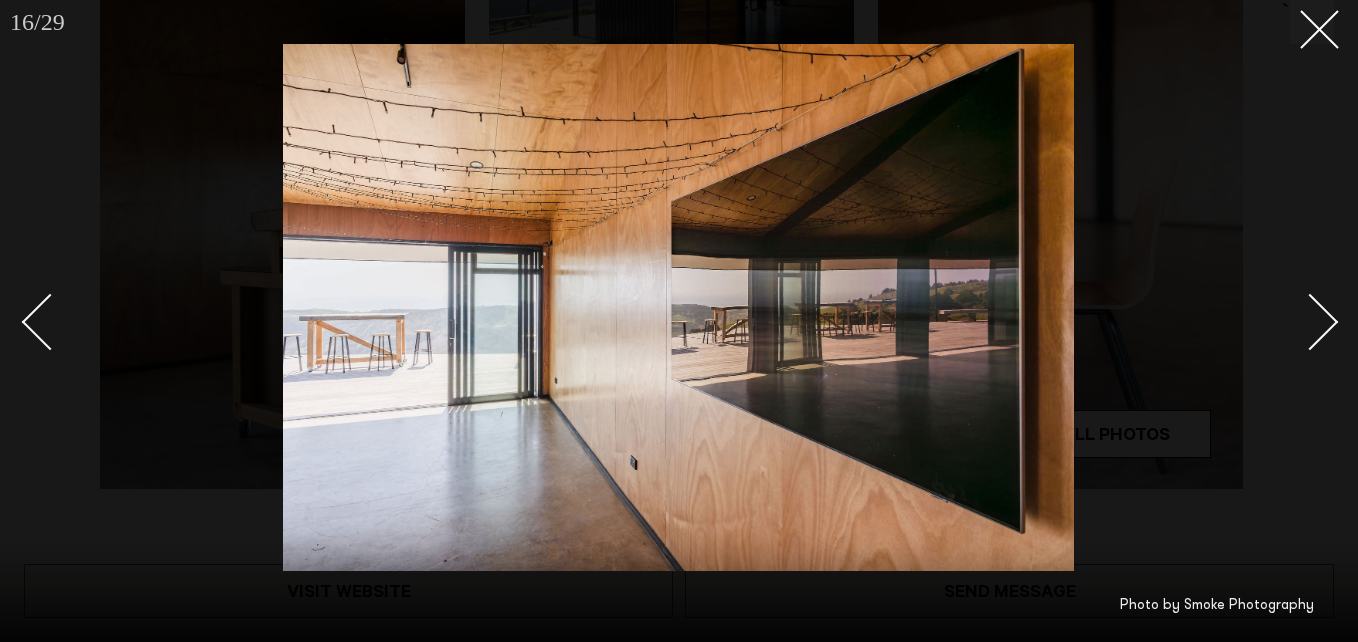 click at bounding box center (1310, 322) 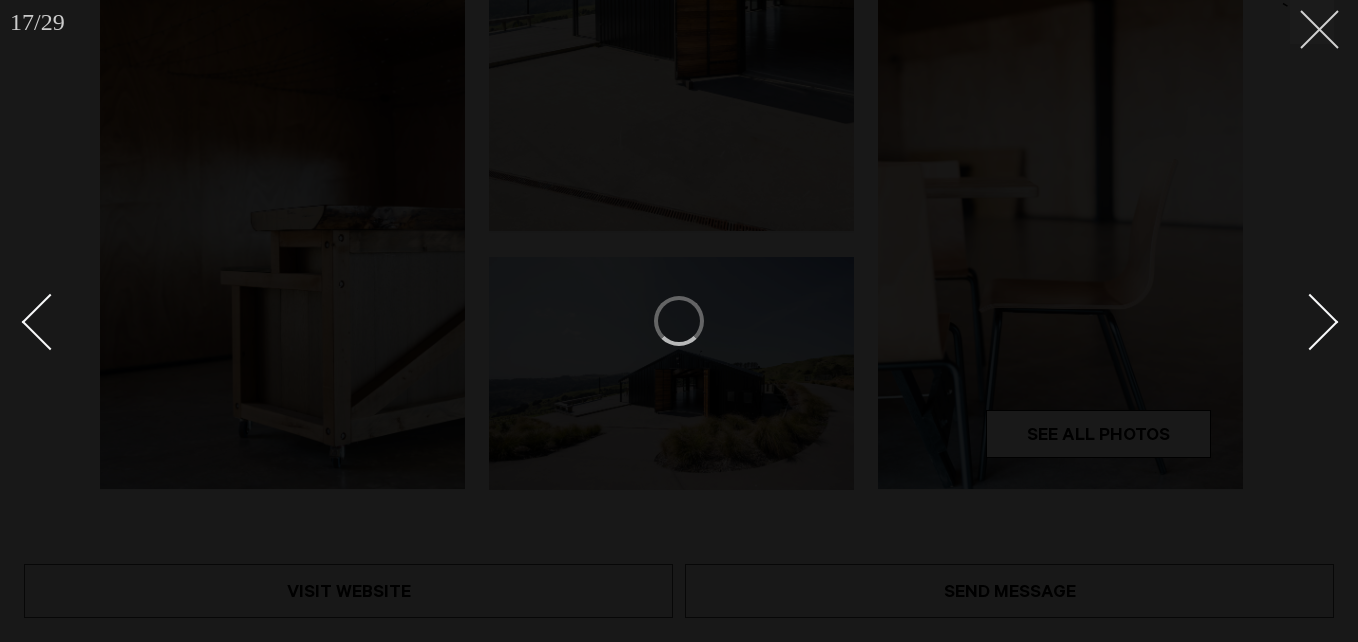 click 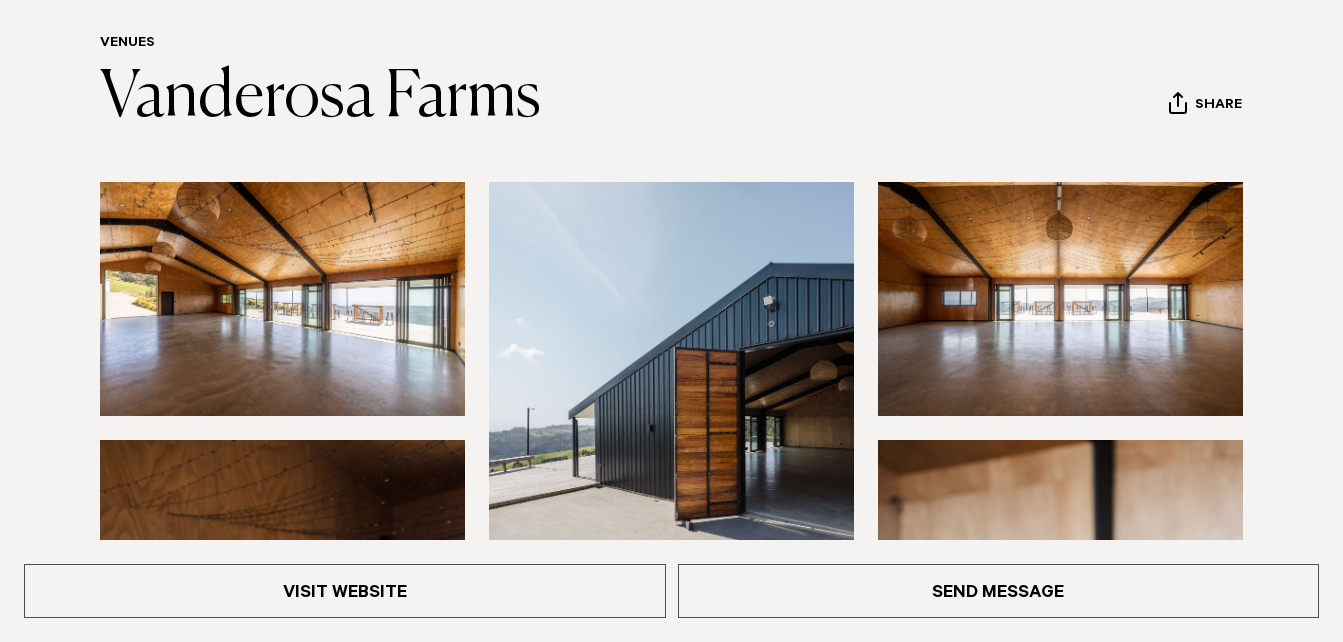 scroll, scrollTop: 0, scrollLeft: 0, axis: both 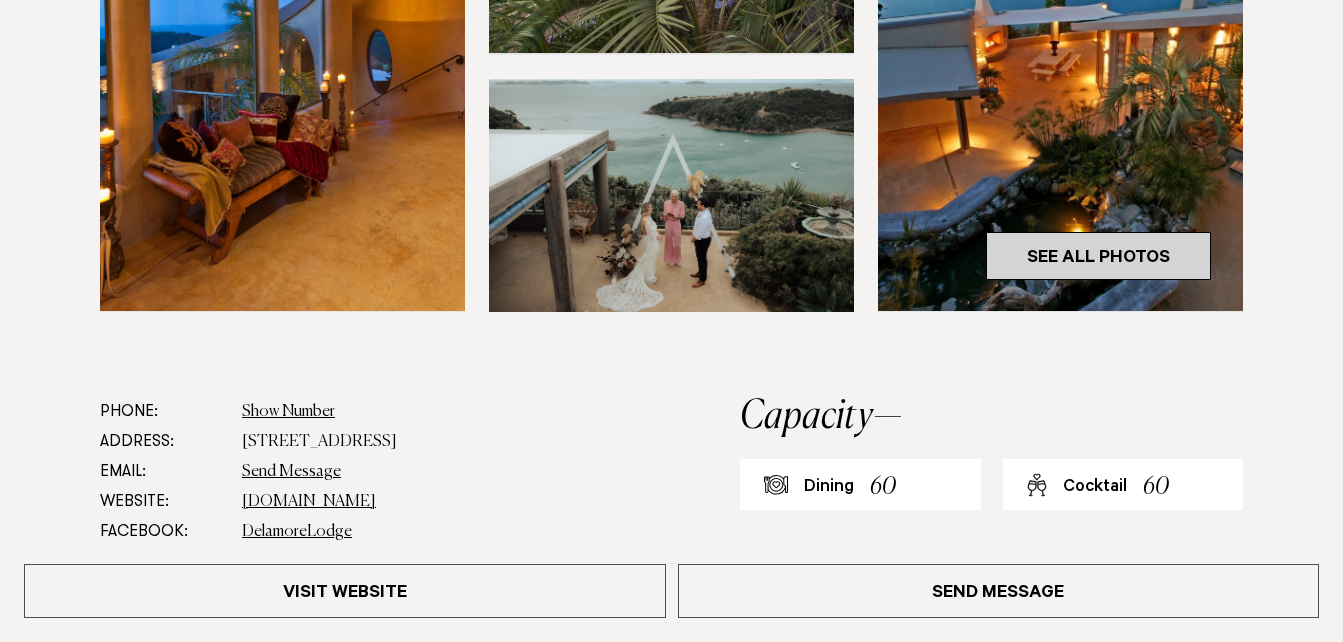 click on "See All Photos" at bounding box center (1098, 256) 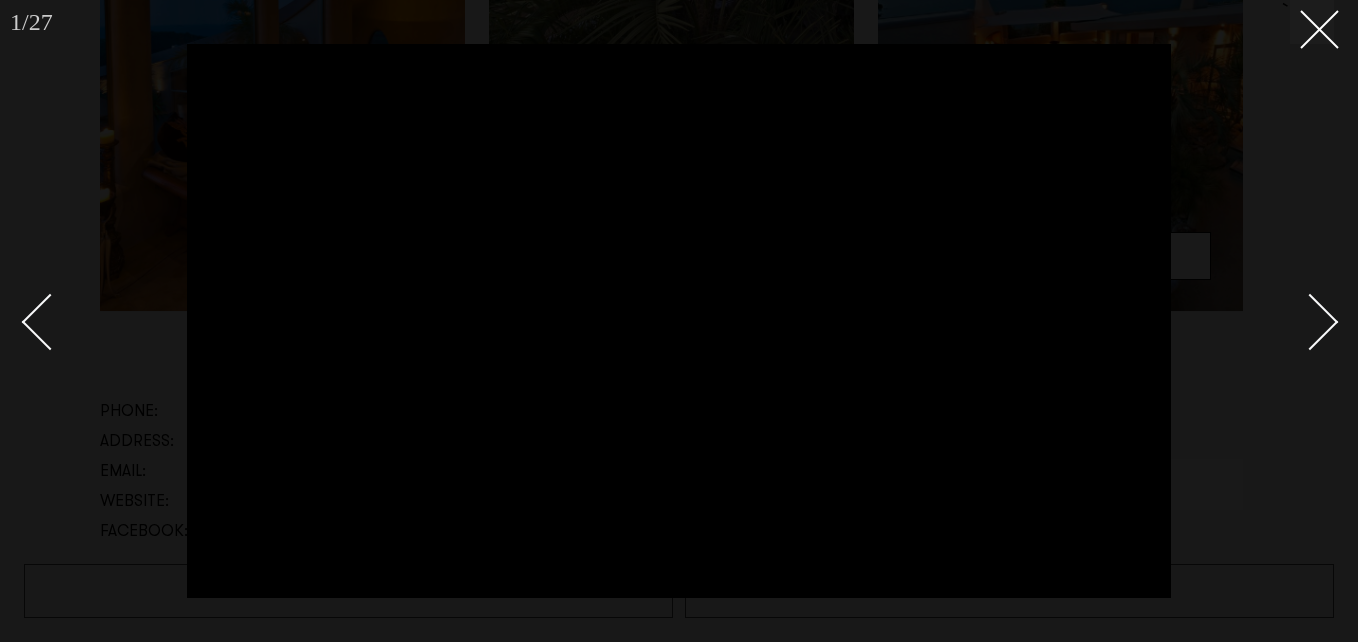 click at bounding box center [679, 321] 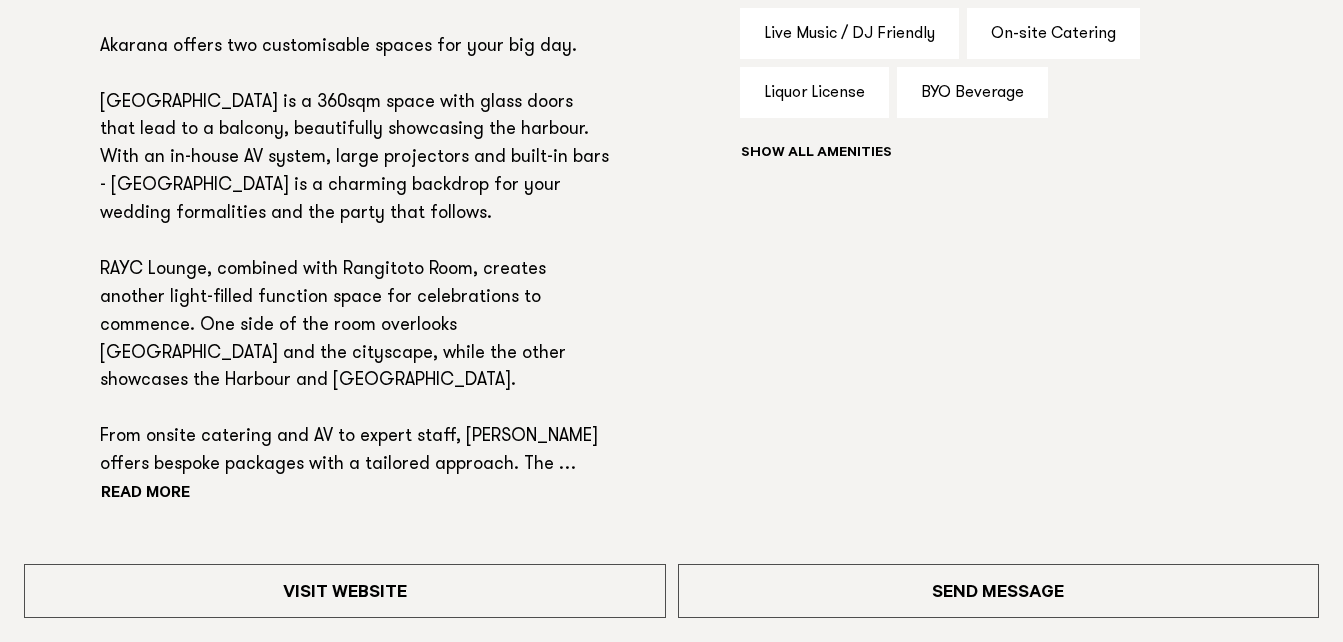 scroll, scrollTop: 1501, scrollLeft: 0, axis: vertical 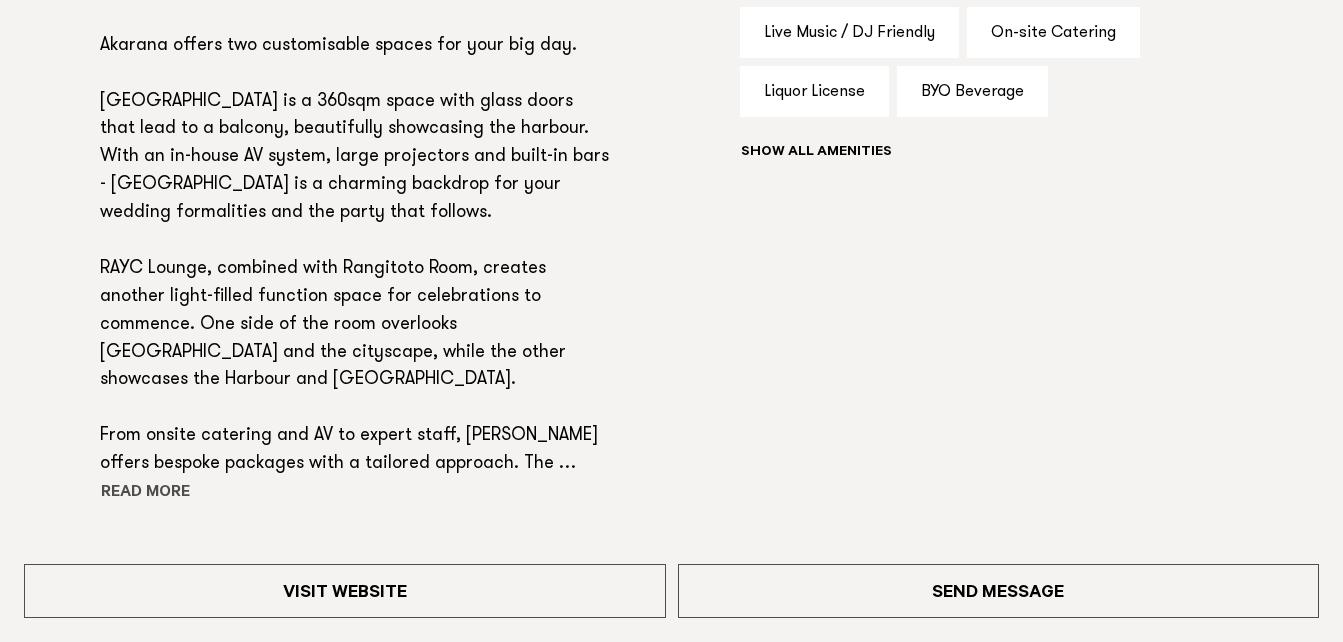 click on "Read more" at bounding box center (190, 494) 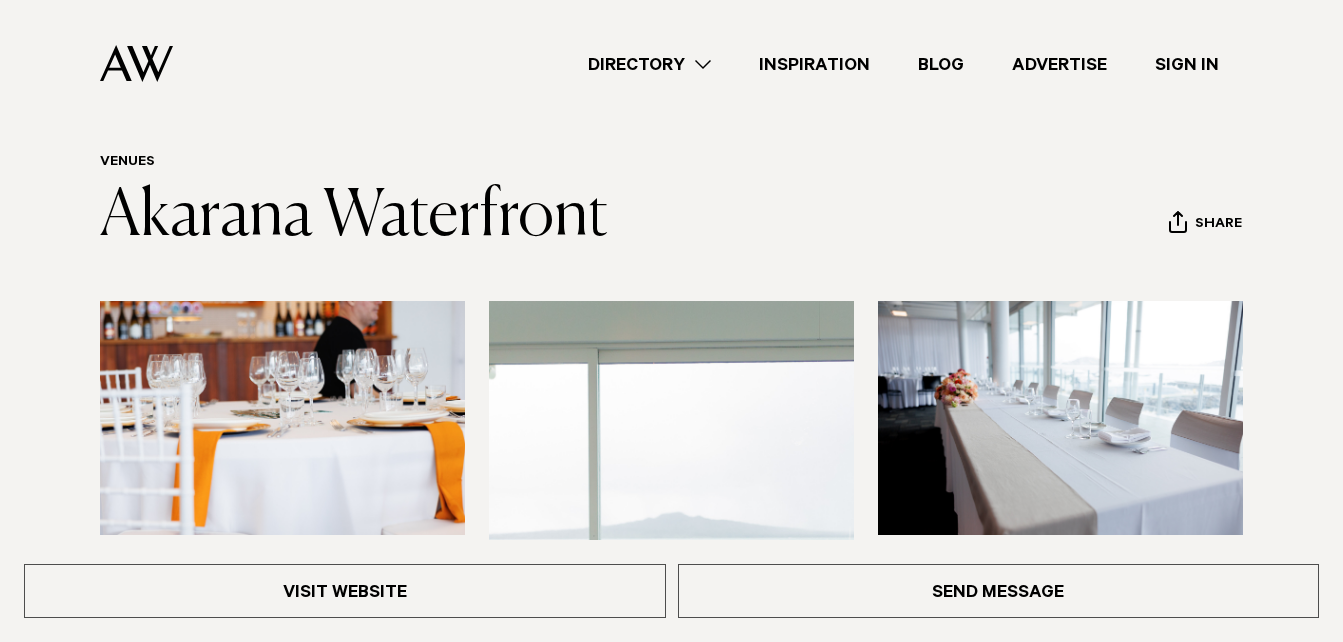 scroll, scrollTop: 0, scrollLeft: 0, axis: both 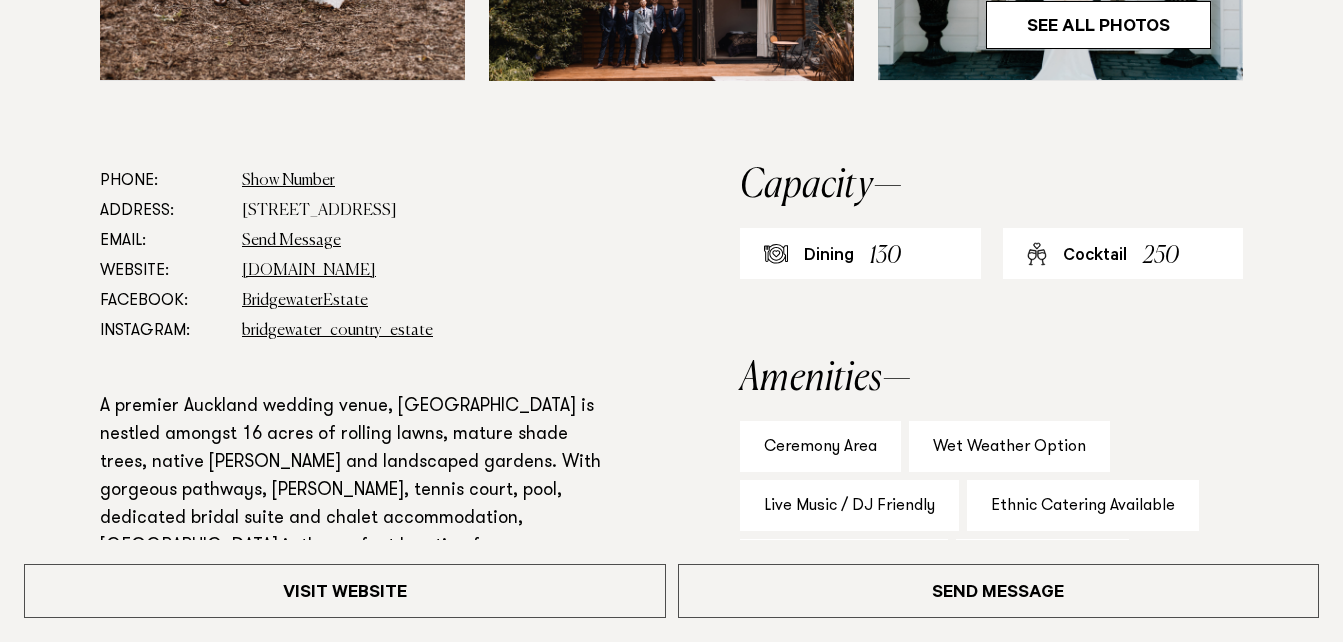 drag, startPoint x: 7, startPoint y: 4, endPoint x: 54, endPoint y: 458, distance: 456.42633 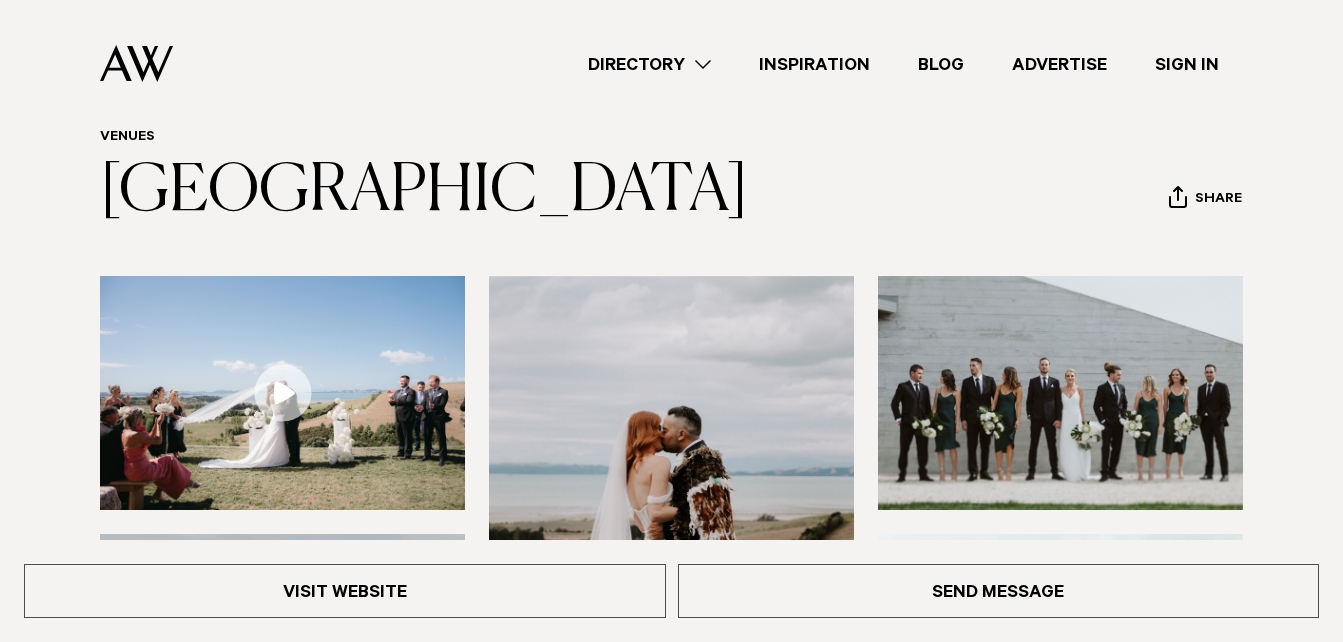 scroll, scrollTop: 0, scrollLeft: 0, axis: both 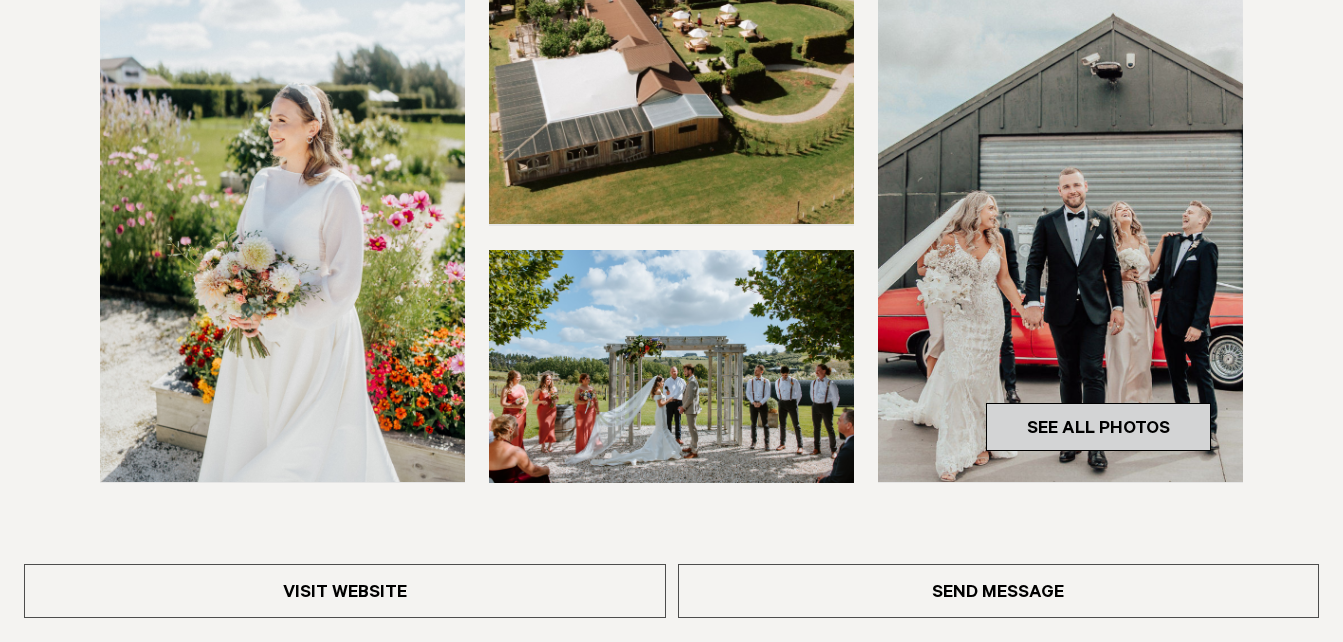 click on "See All Photos" at bounding box center (1098, 427) 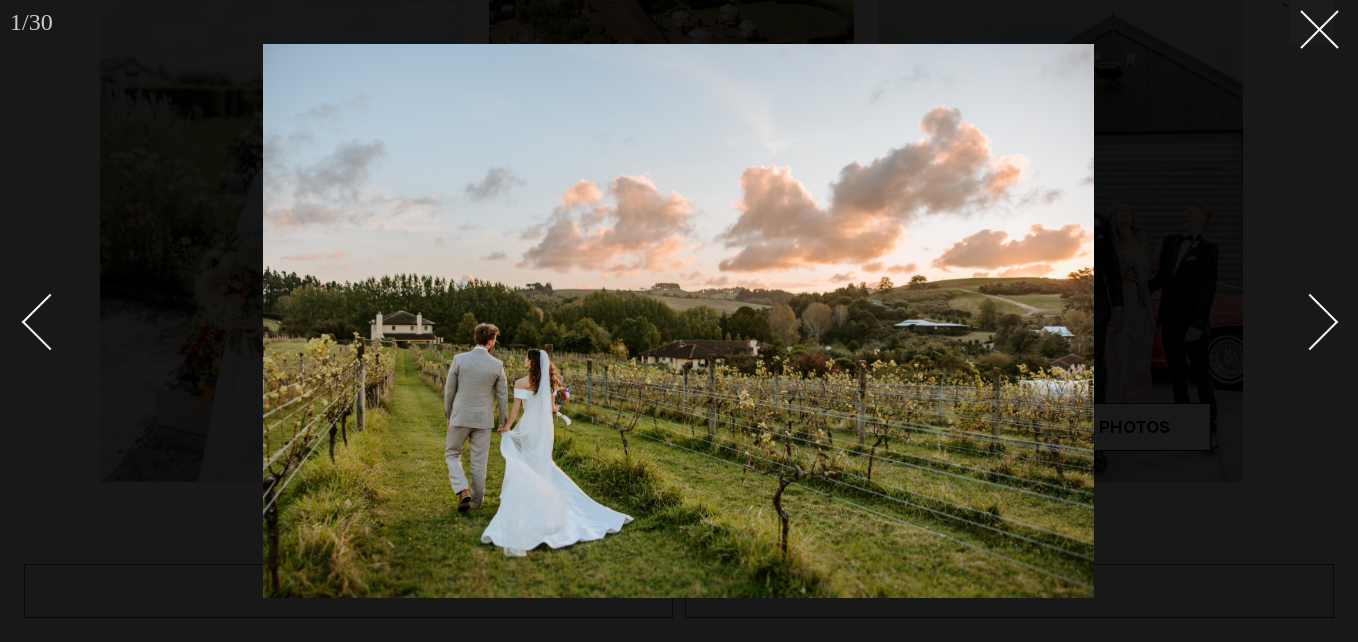 click at bounding box center [1310, 322] 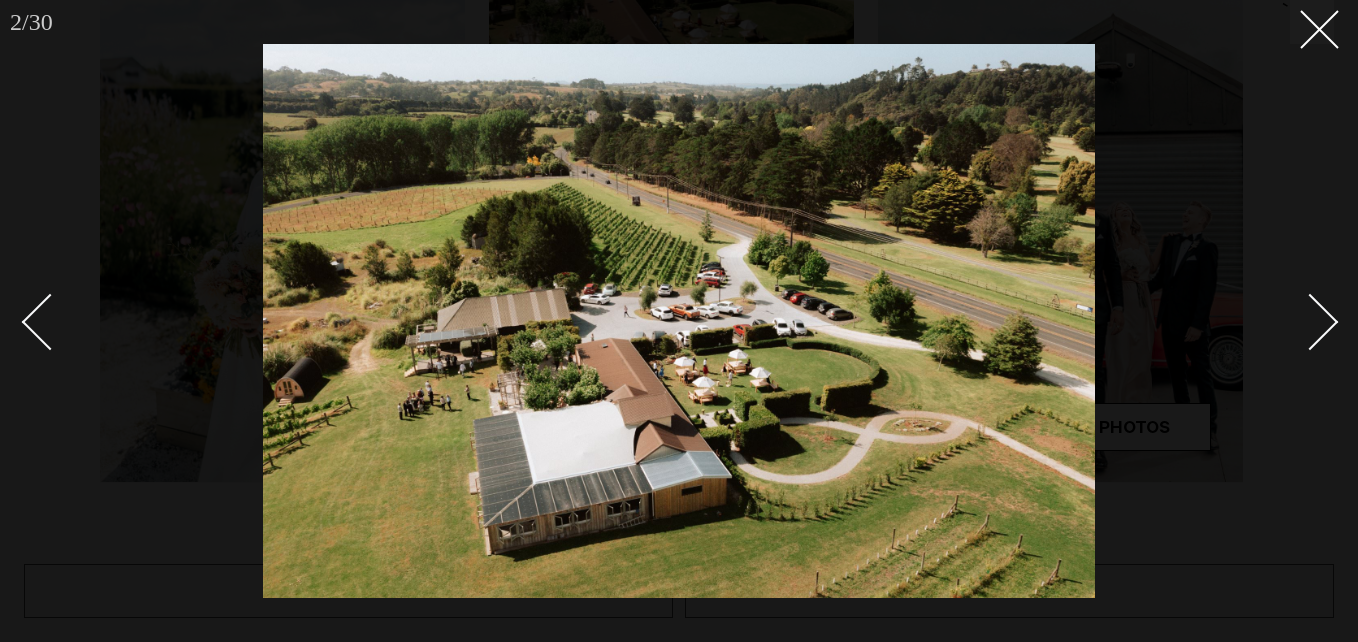 click at bounding box center [1310, 322] 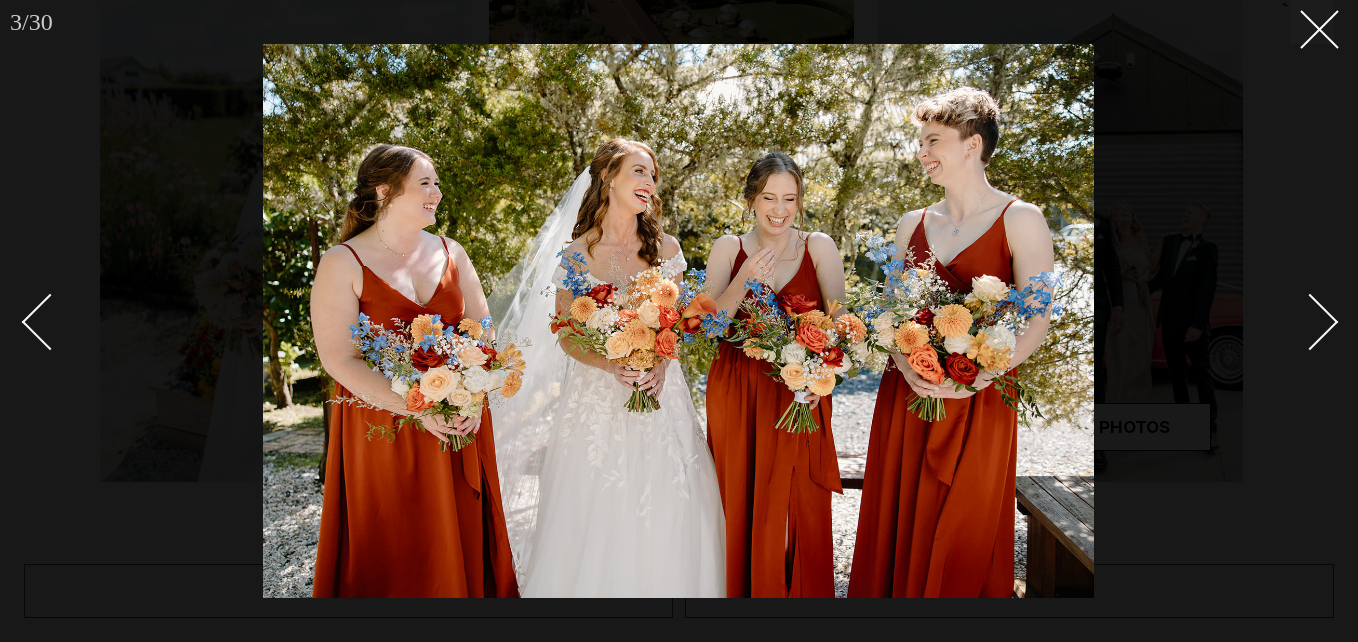 click at bounding box center (1310, 322) 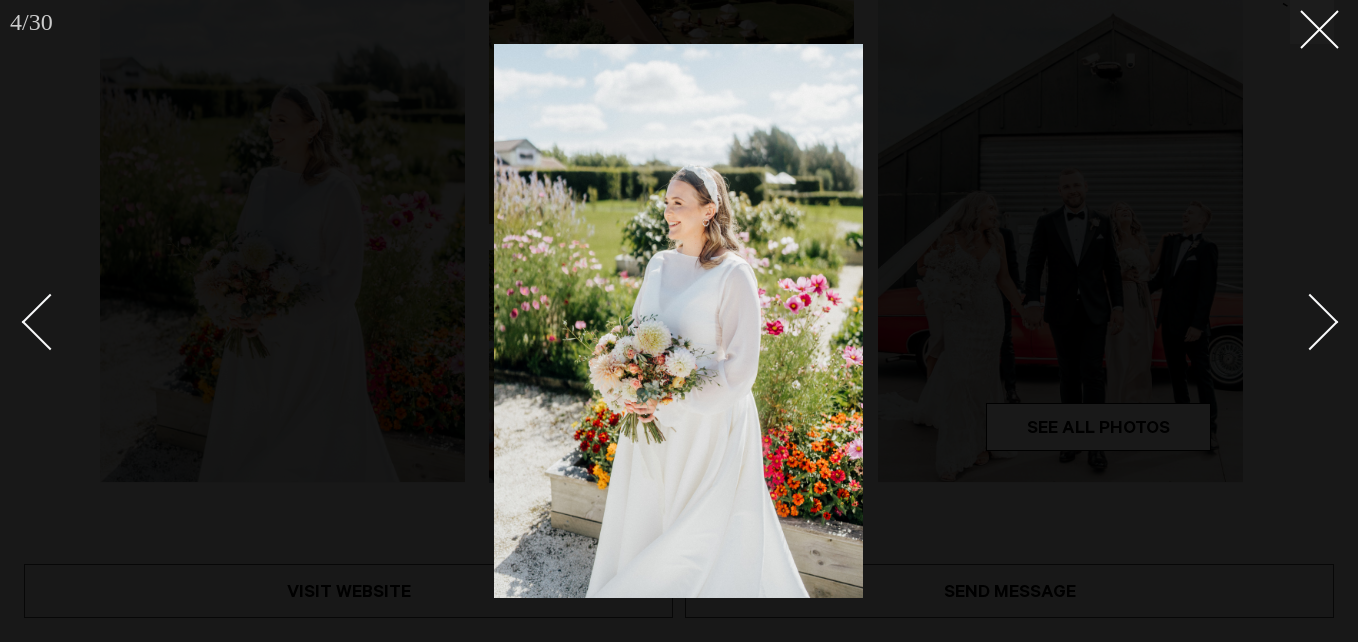 click at bounding box center (1310, 322) 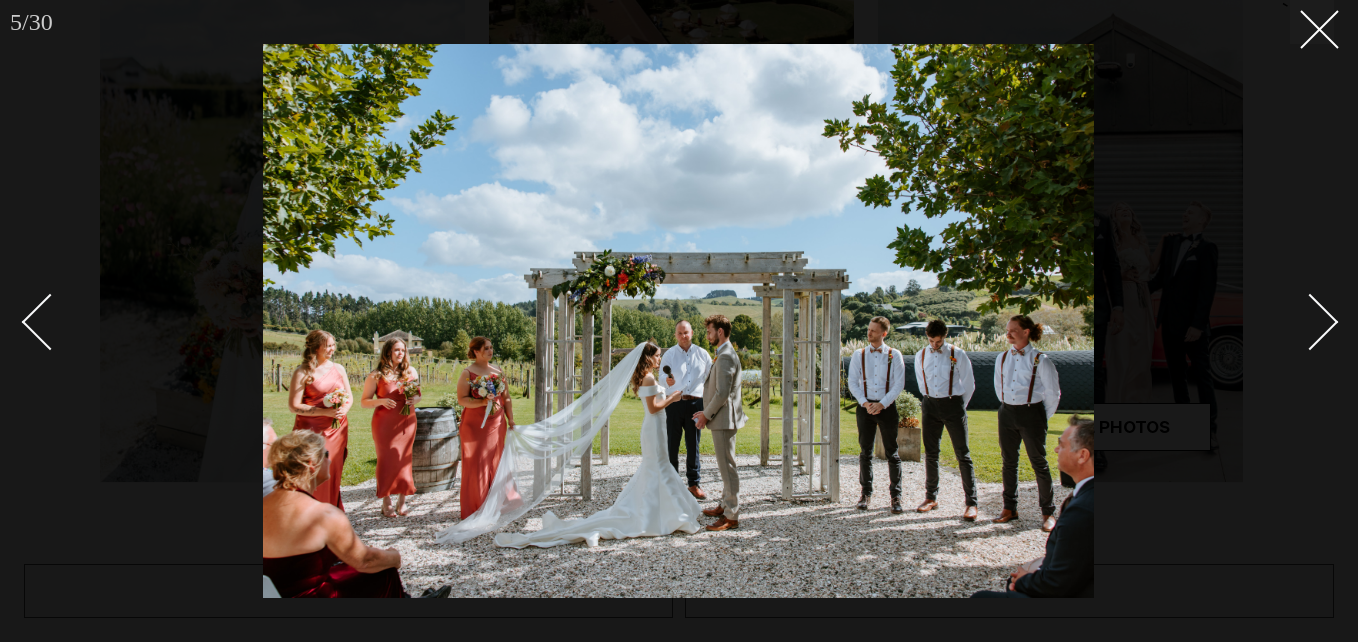 click at bounding box center (1310, 322) 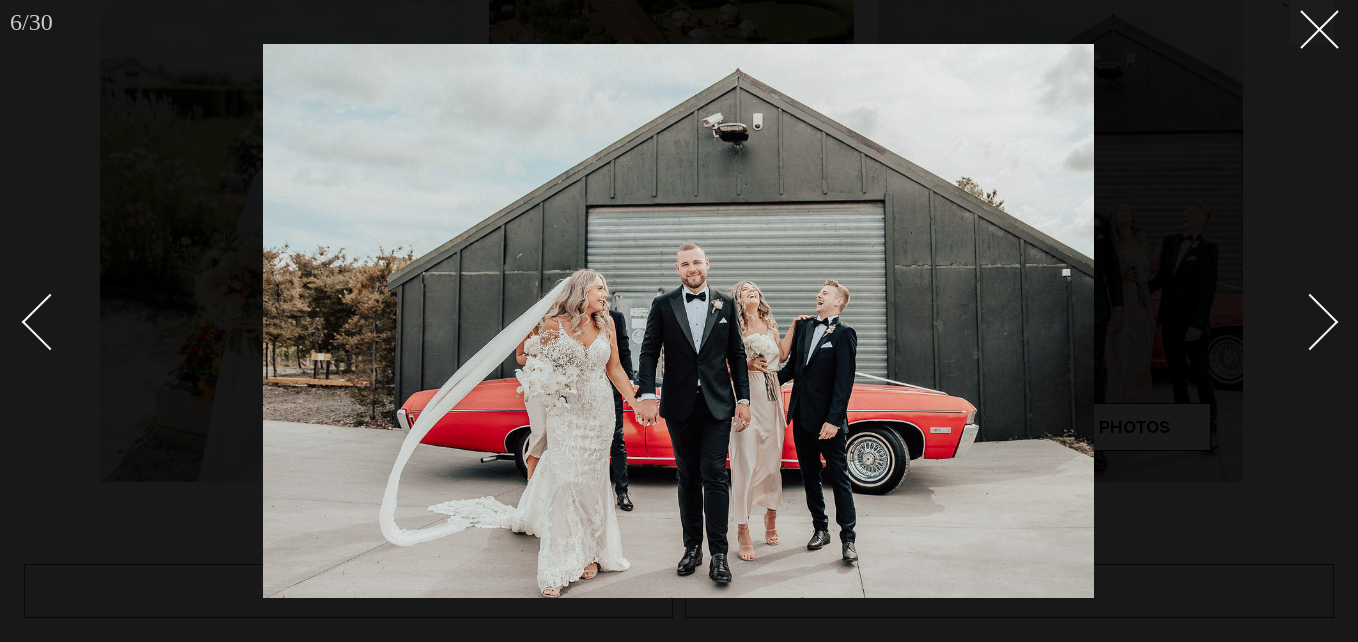 click at bounding box center (1310, 322) 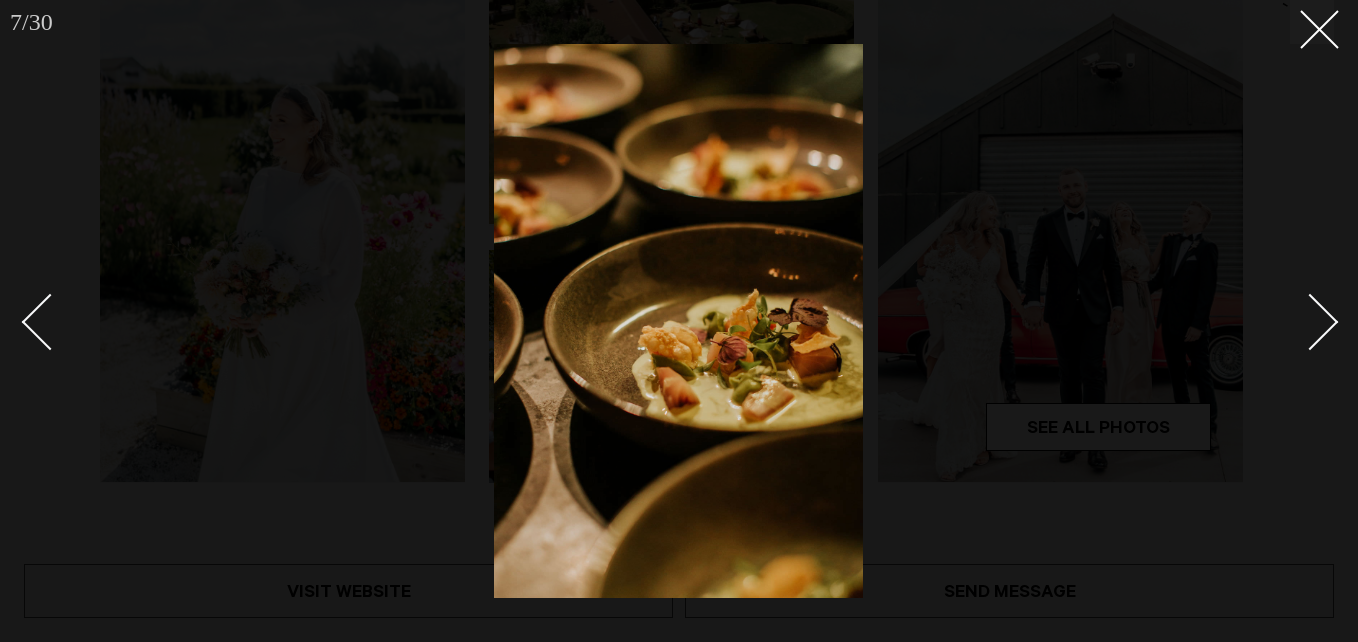 click at bounding box center (1310, 322) 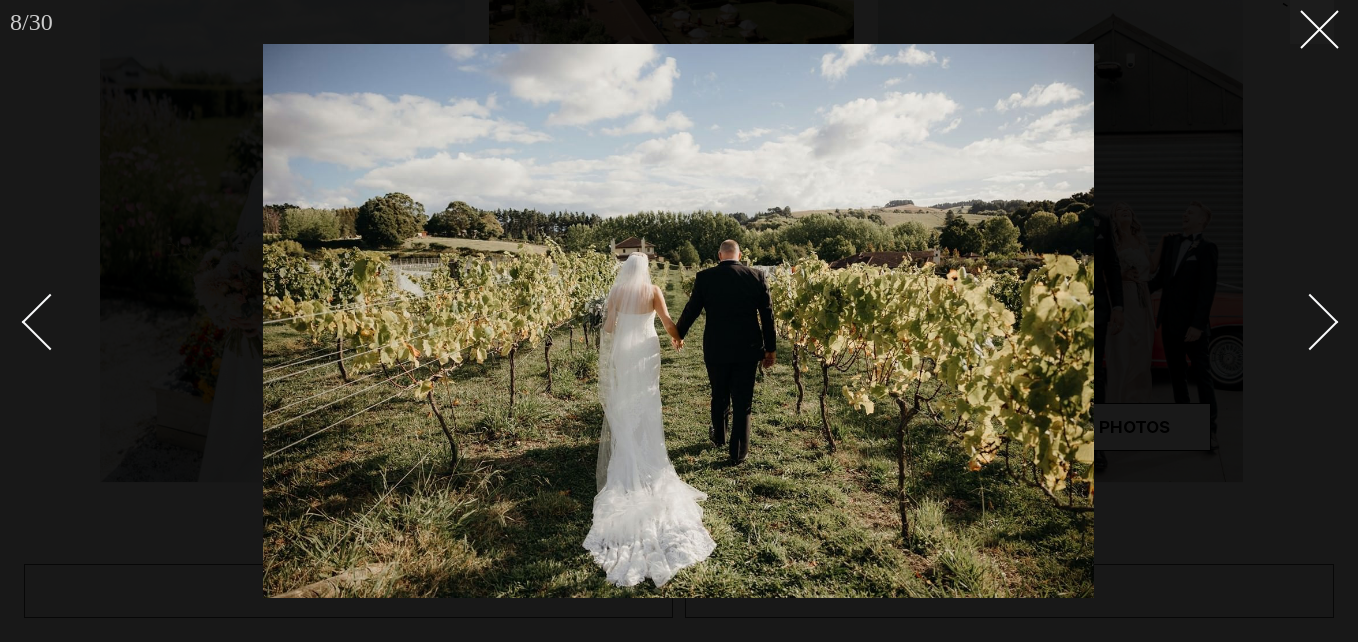 click at bounding box center (1310, 322) 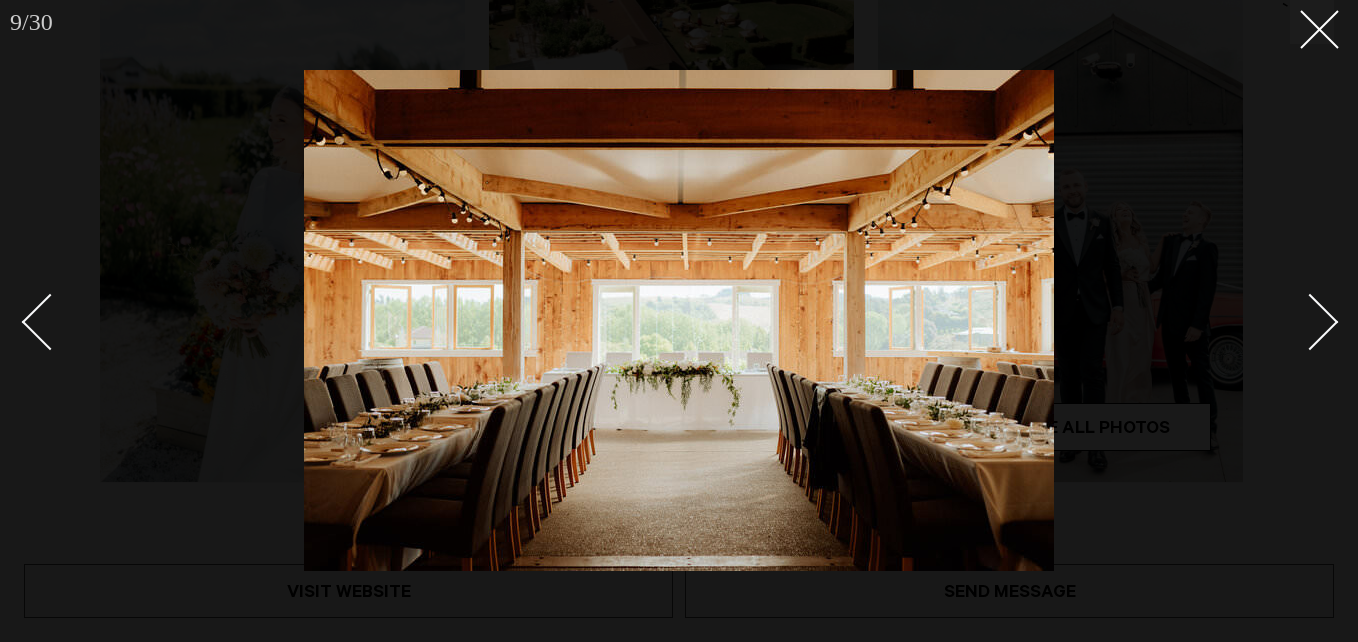 click at bounding box center (1310, 322) 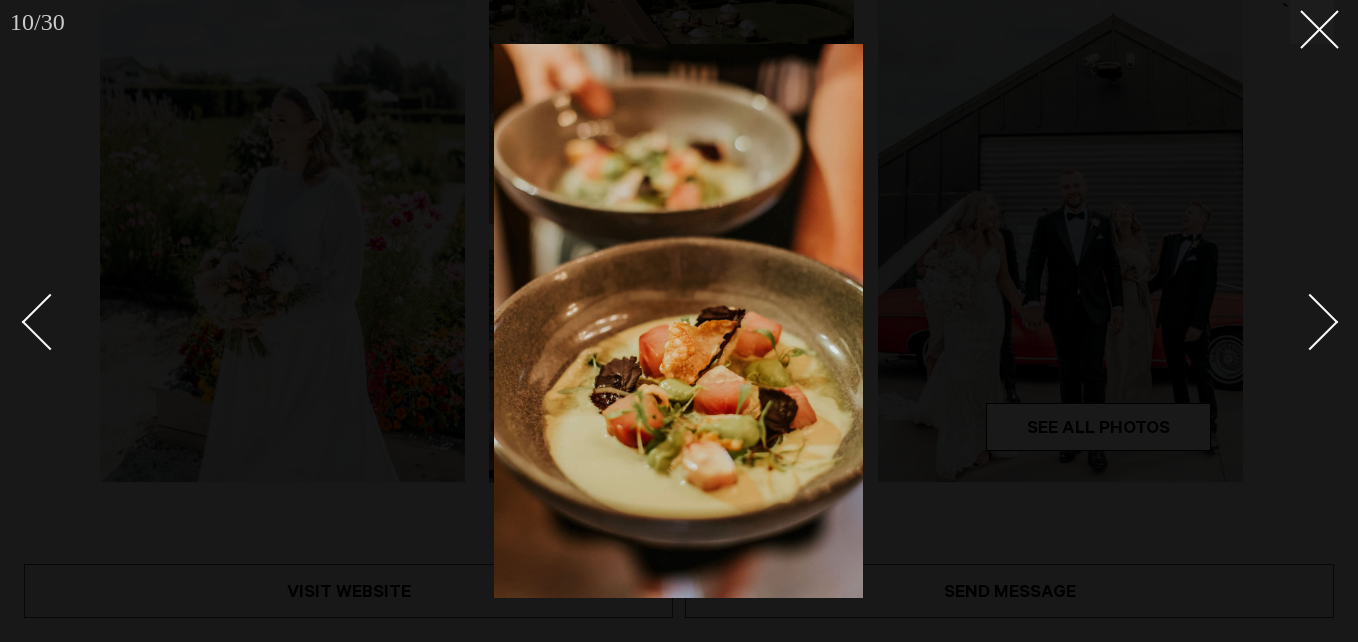 click at bounding box center (1310, 322) 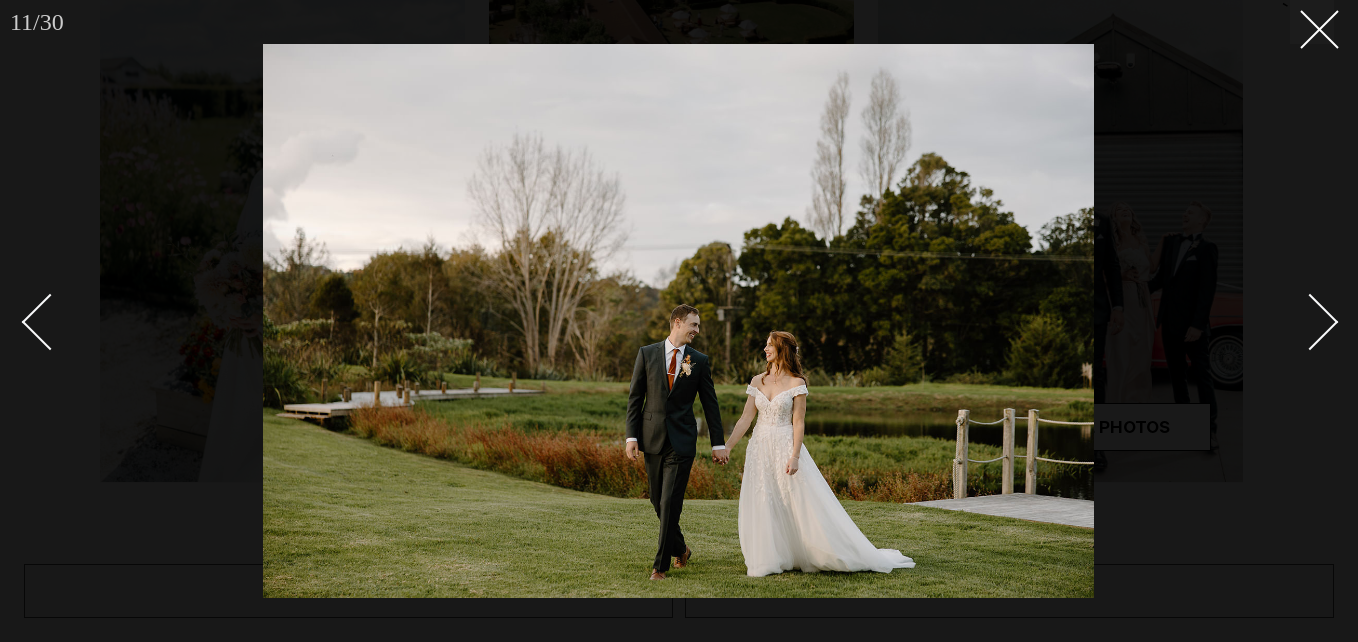 click at bounding box center (679, 321) 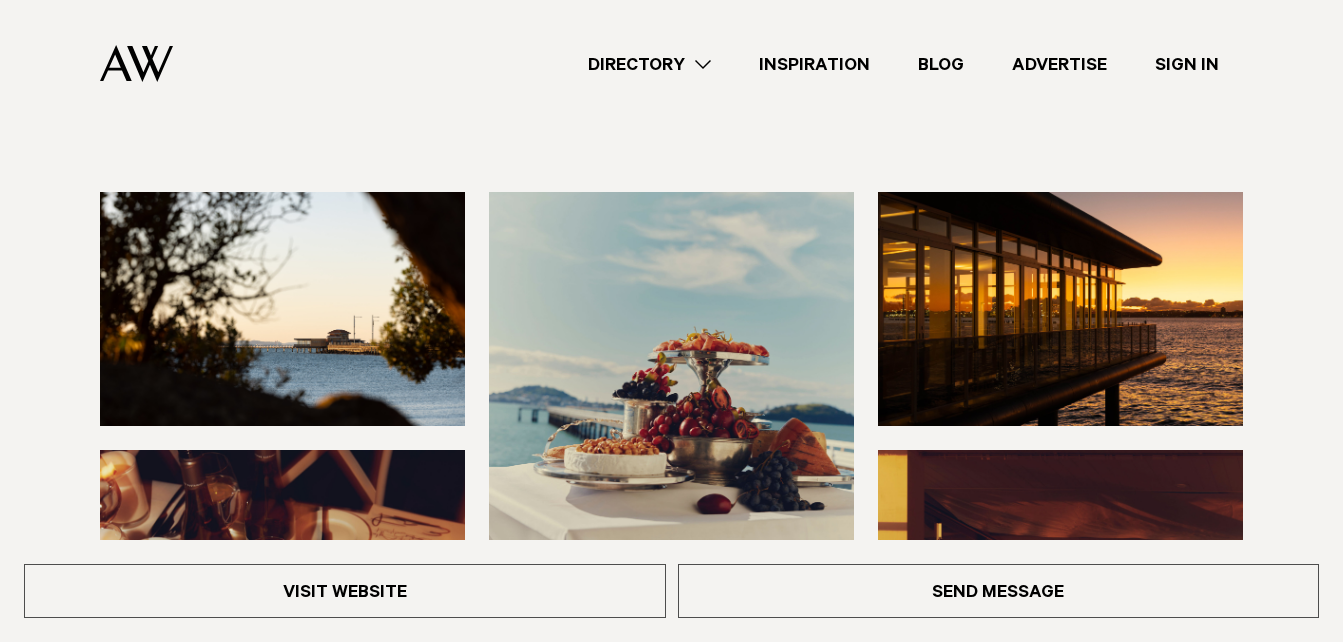 scroll, scrollTop: 0, scrollLeft: 0, axis: both 